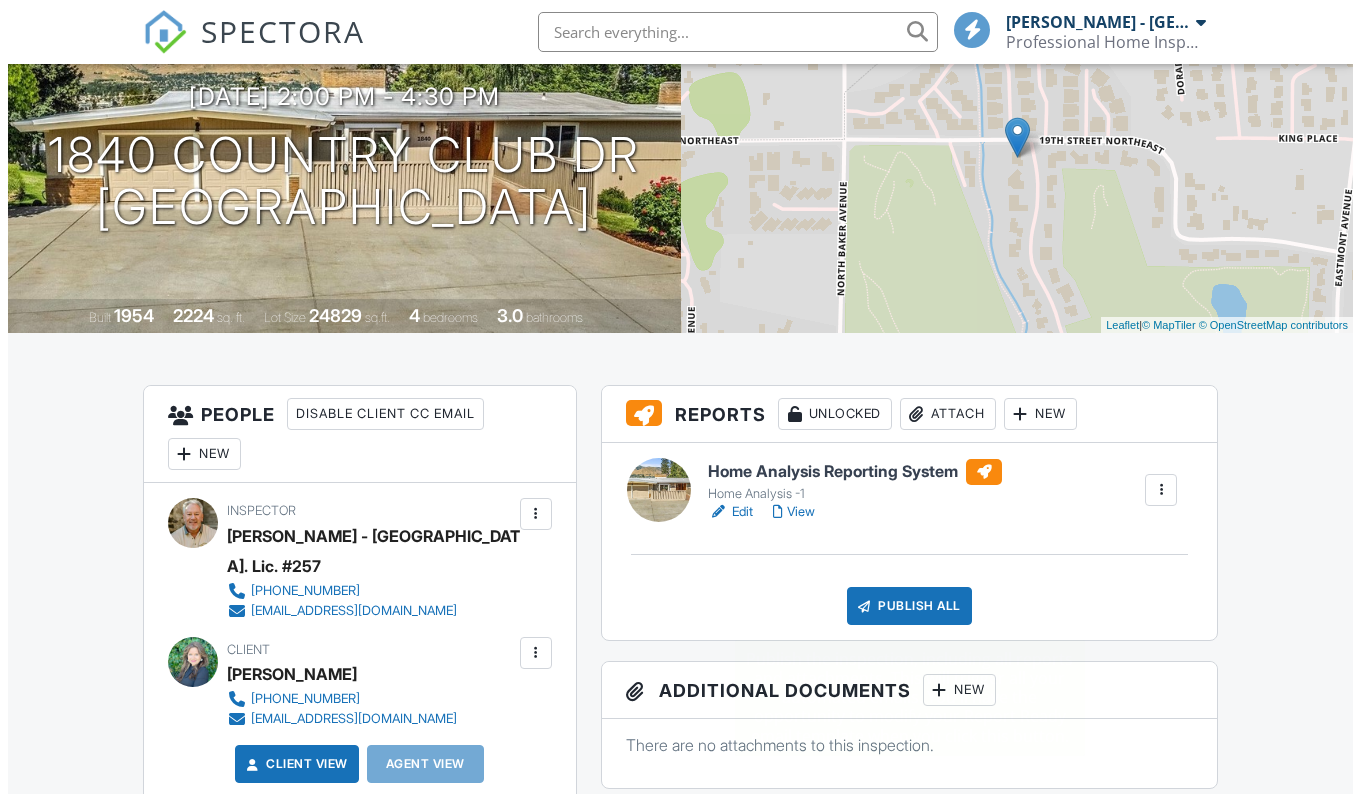 scroll, scrollTop: 201, scrollLeft: 0, axis: vertical 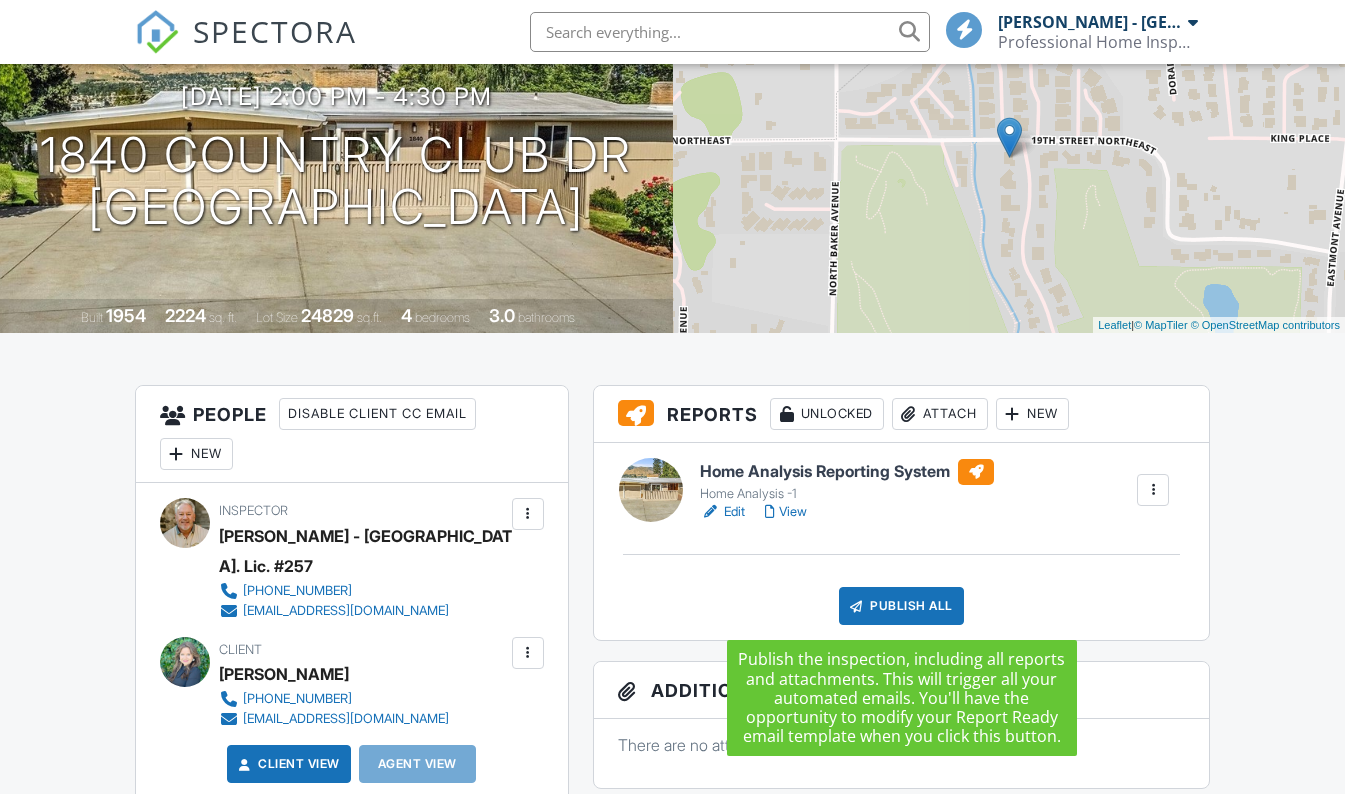 click on "Publish All" at bounding box center [901, 606] 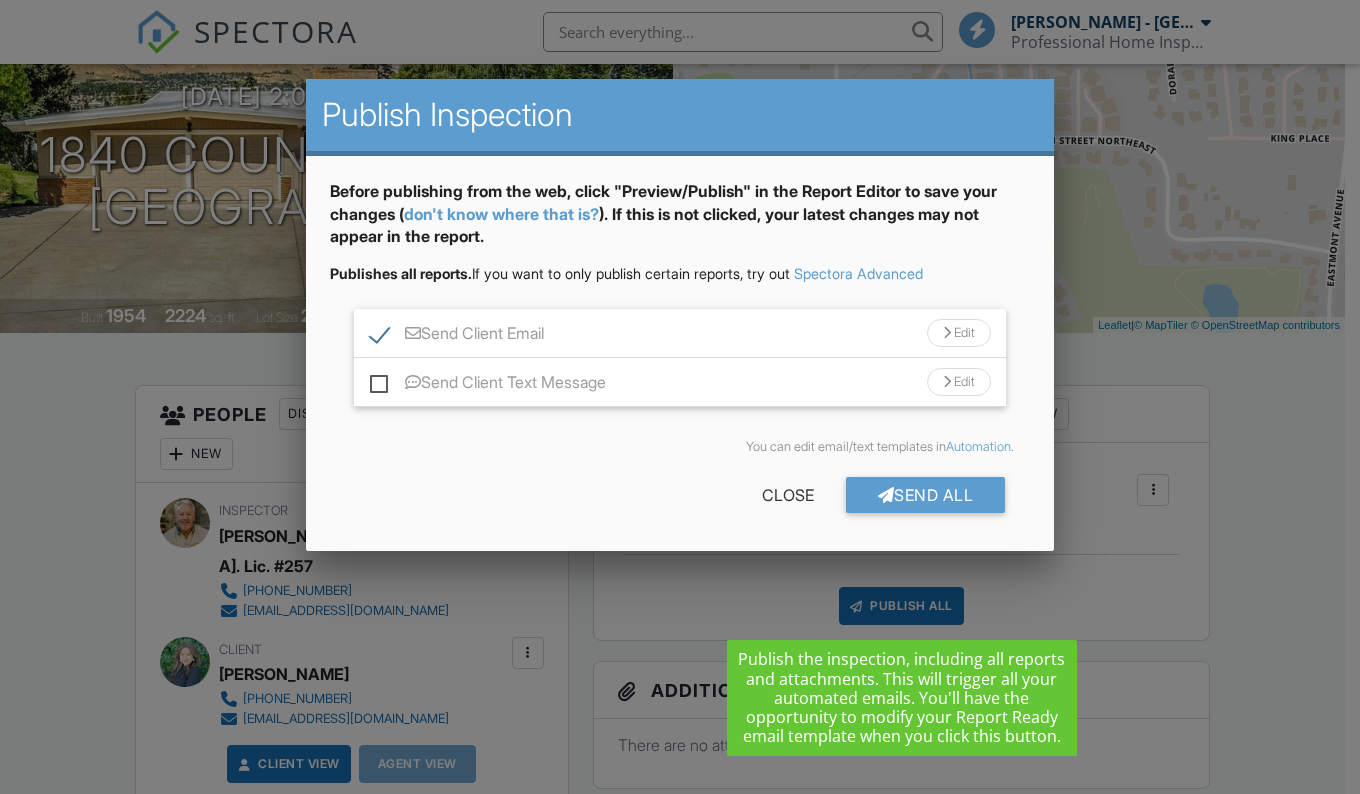 scroll, scrollTop: 0, scrollLeft: 0, axis: both 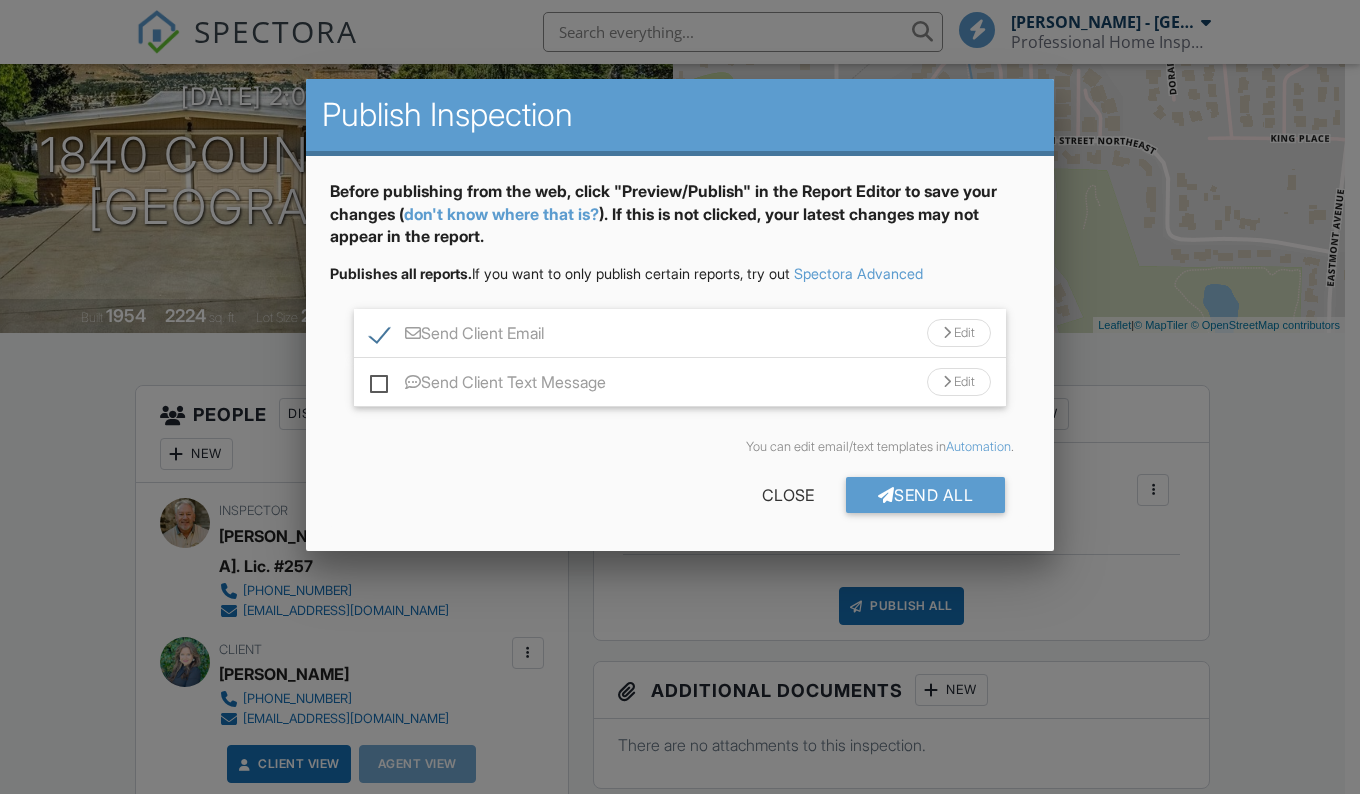 click on "Send All" at bounding box center (926, 495) 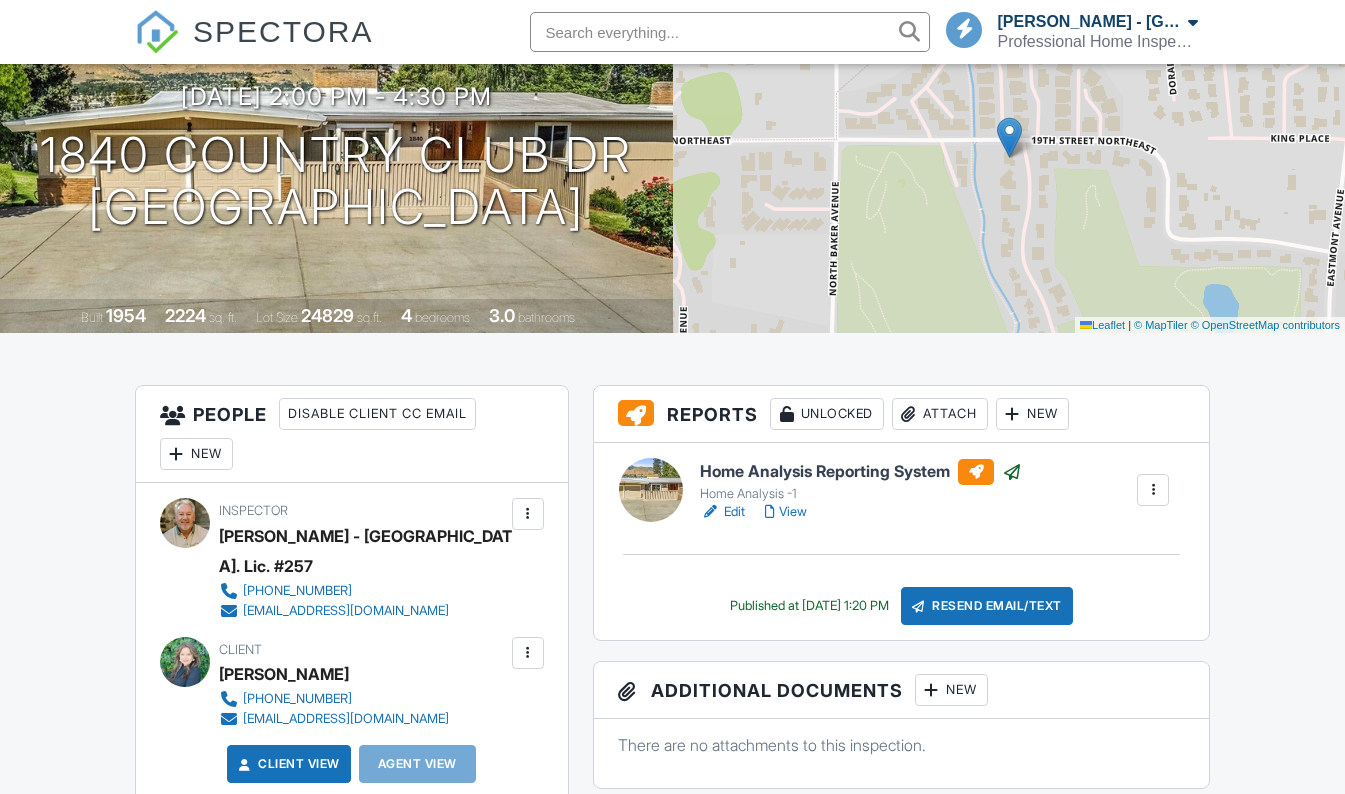 scroll, scrollTop: 201, scrollLeft: 0, axis: vertical 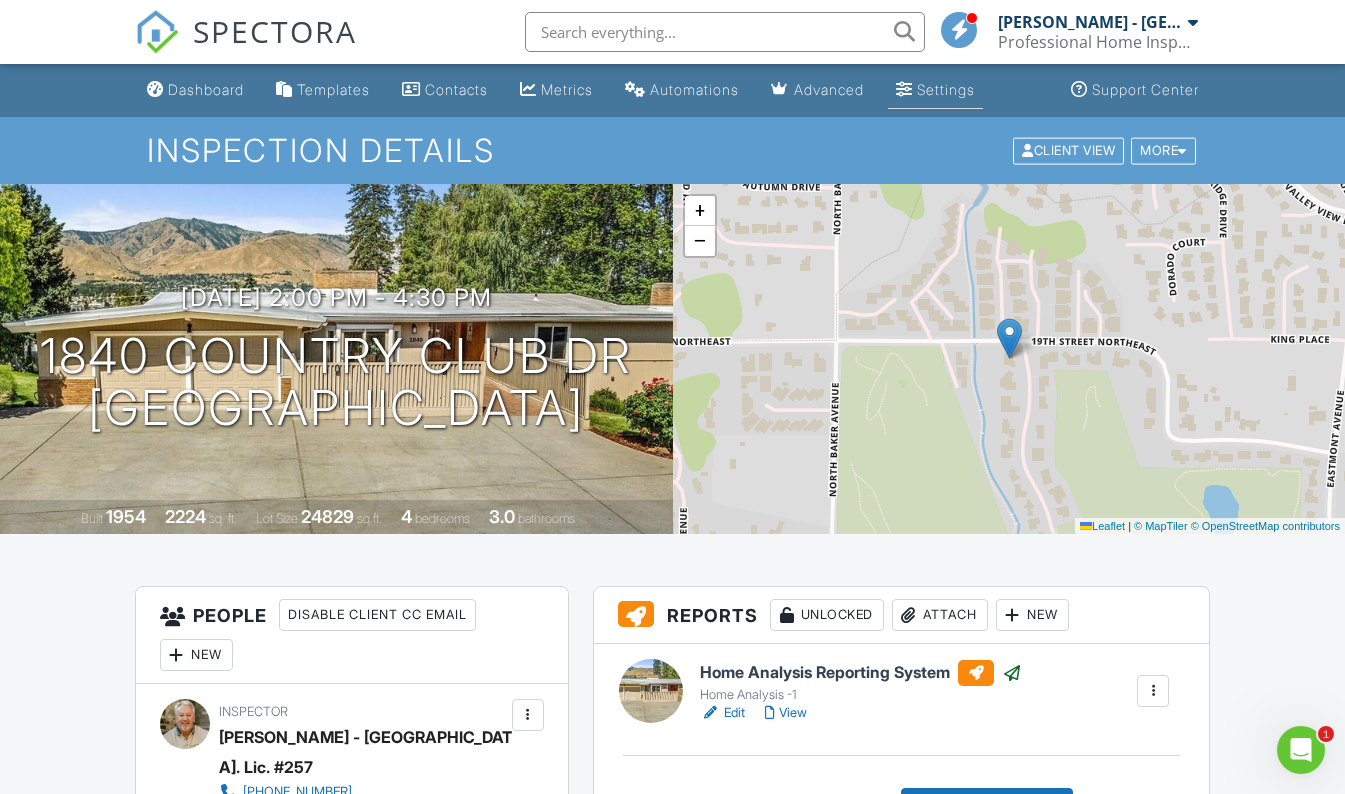 click on "Settings" at bounding box center (946, 89) 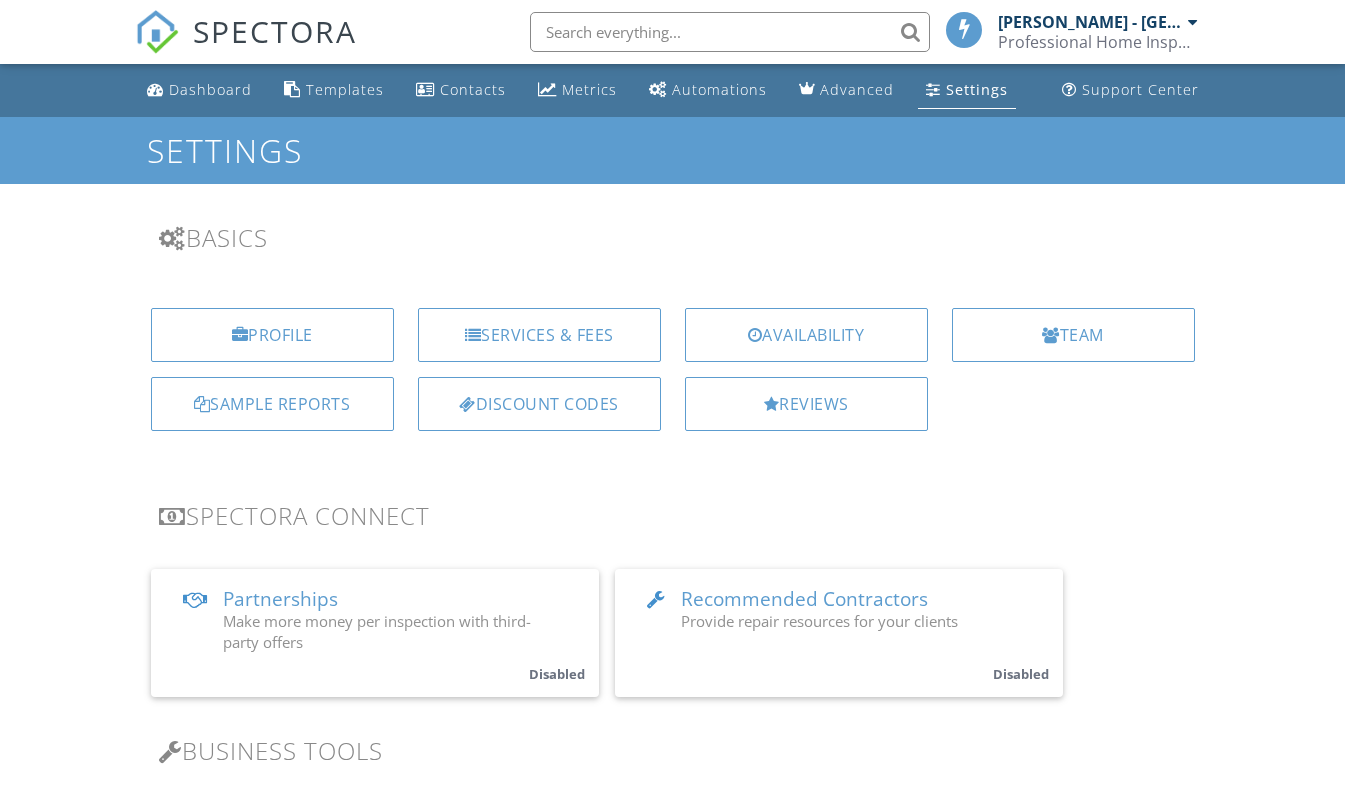 scroll, scrollTop: 291, scrollLeft: 0, axis: vertical 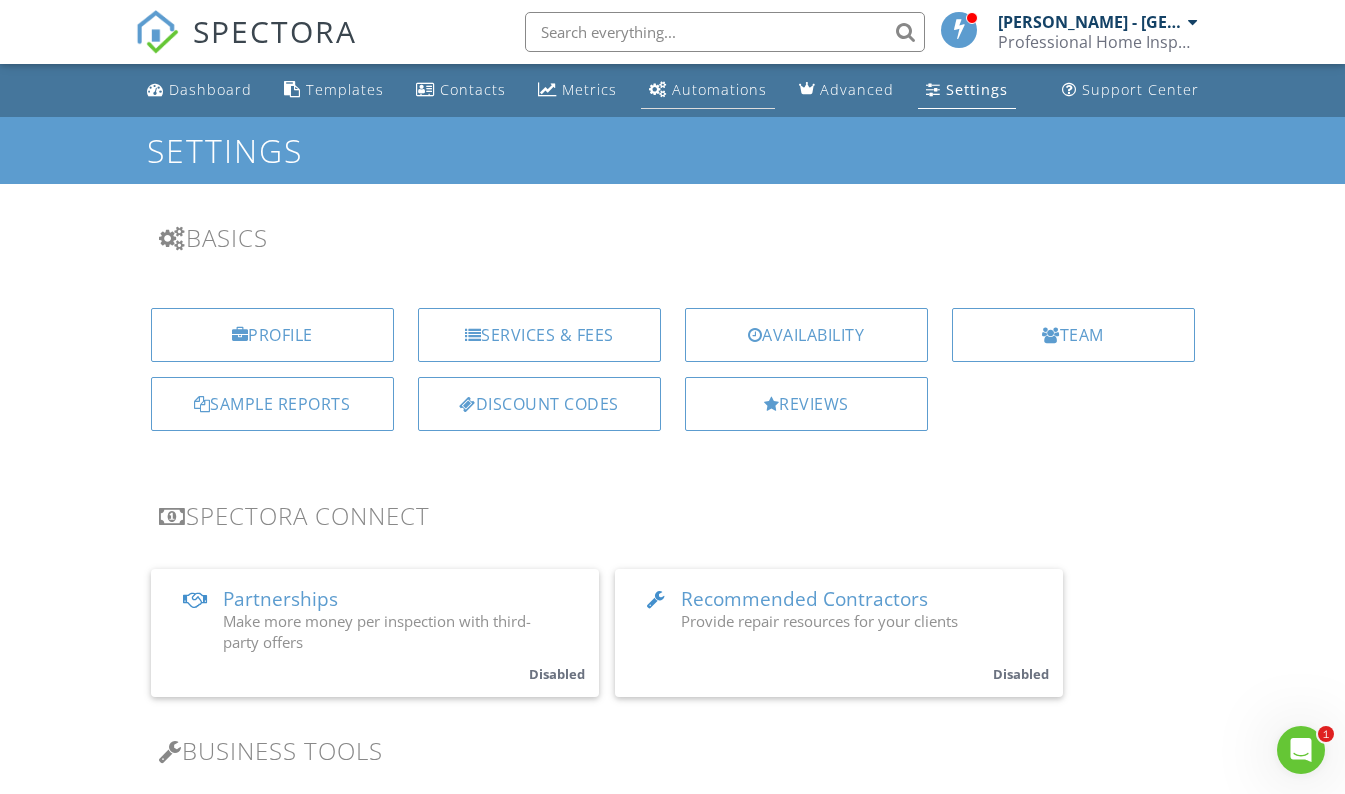 click on "Automations" at bounding box center [708, 90] 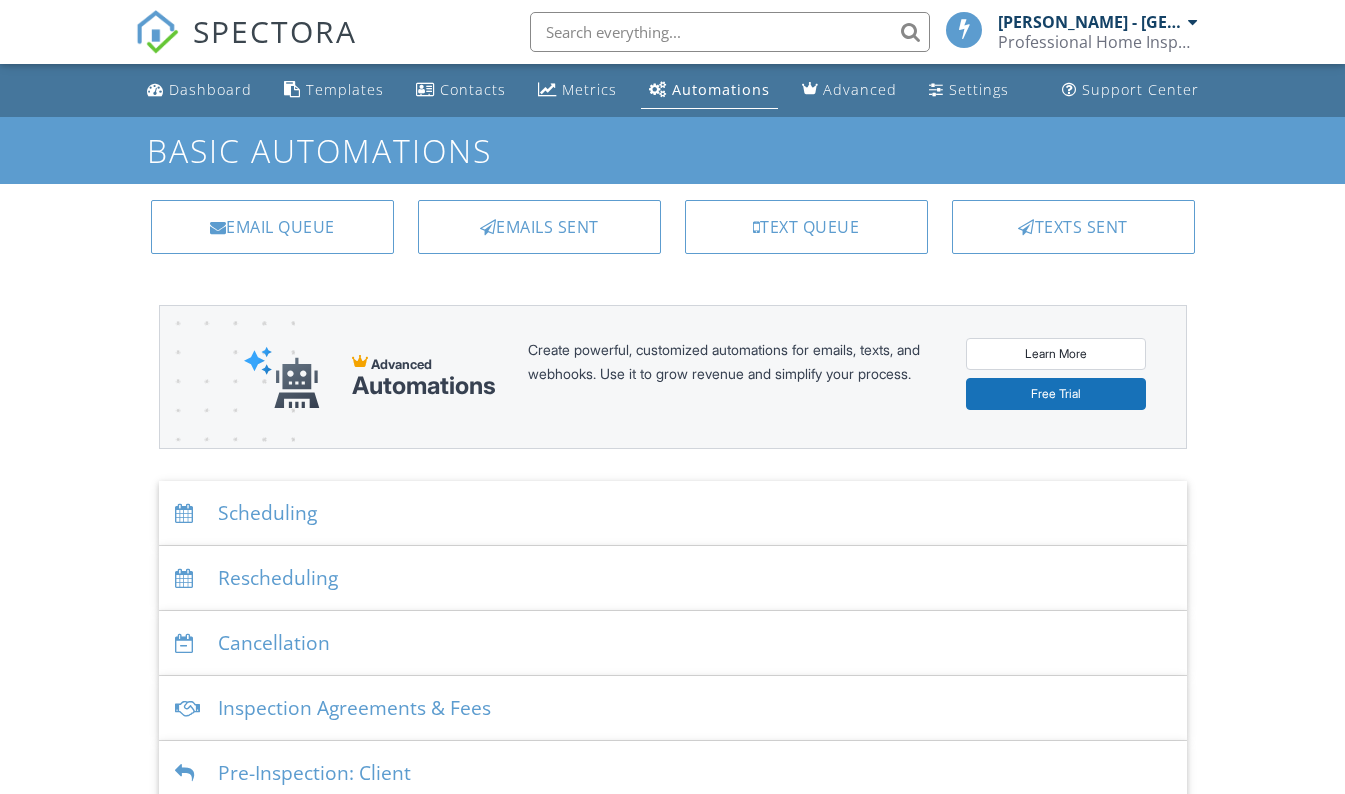 scroll, scrollTop: 0, scrollLeft: 0, axis: both 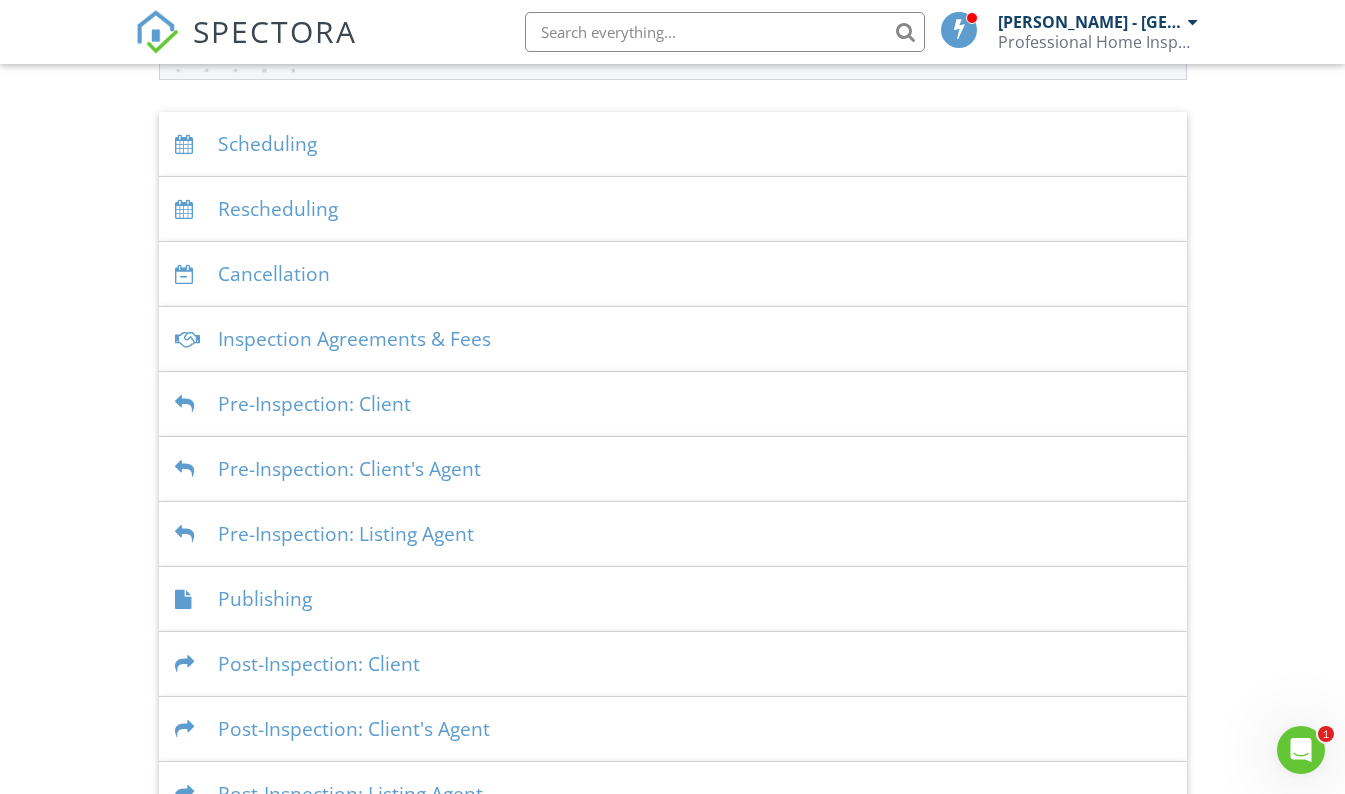 drag, startPoint x: 373, startPoint y: 340, endPoint x: 410, endPoint y: 347, distance: 37.65634 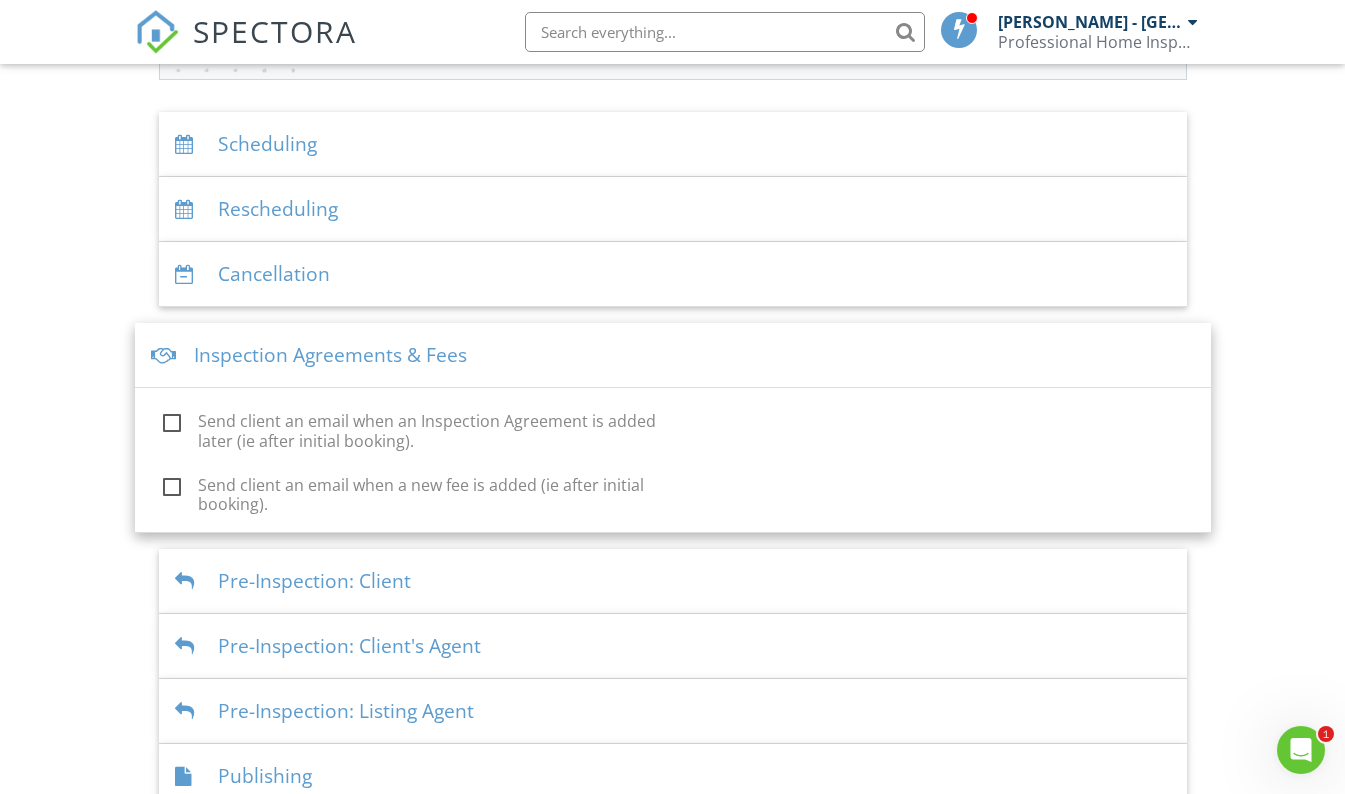 click on "Inspection Agreements & Fees" at bounding box center [673, 355] 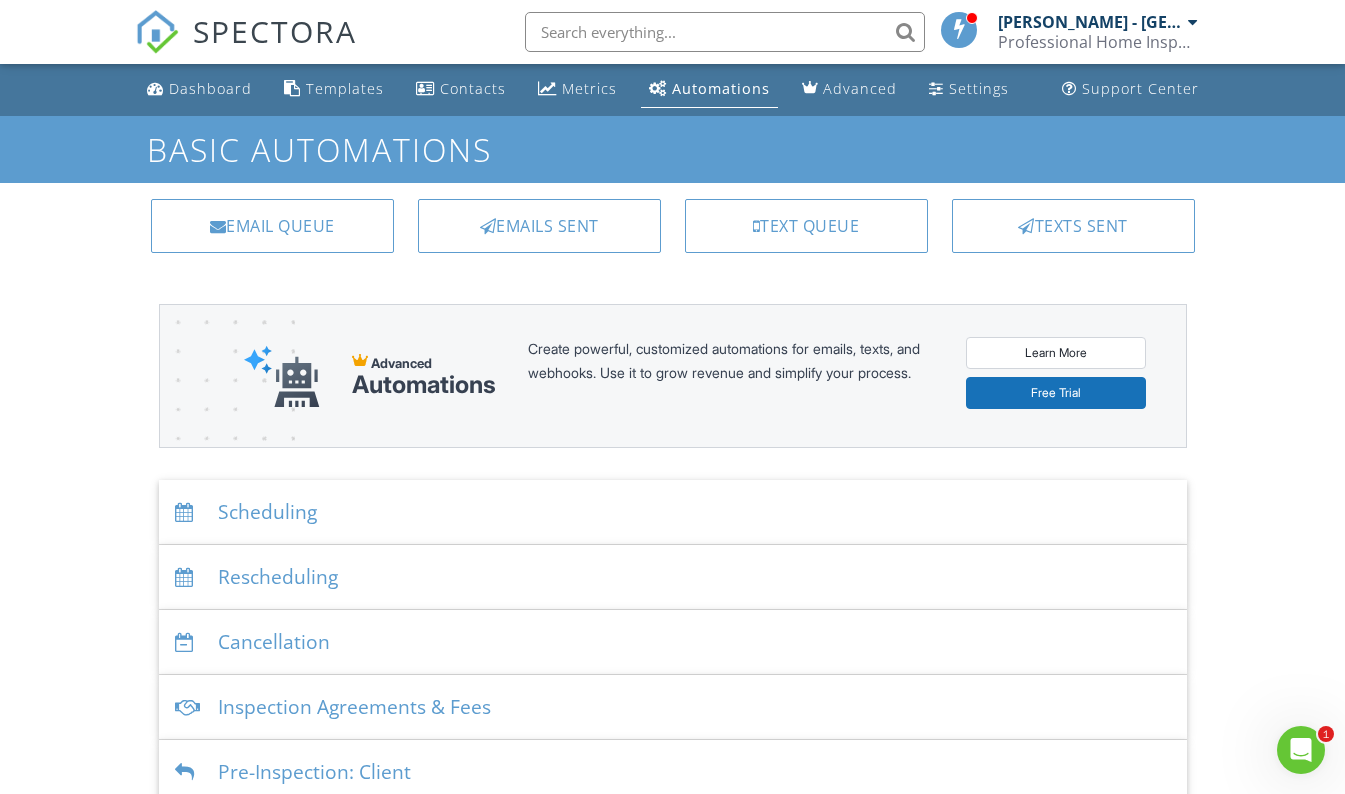scroll, scrollTop: 0, scrollLeft: 0, axis: both 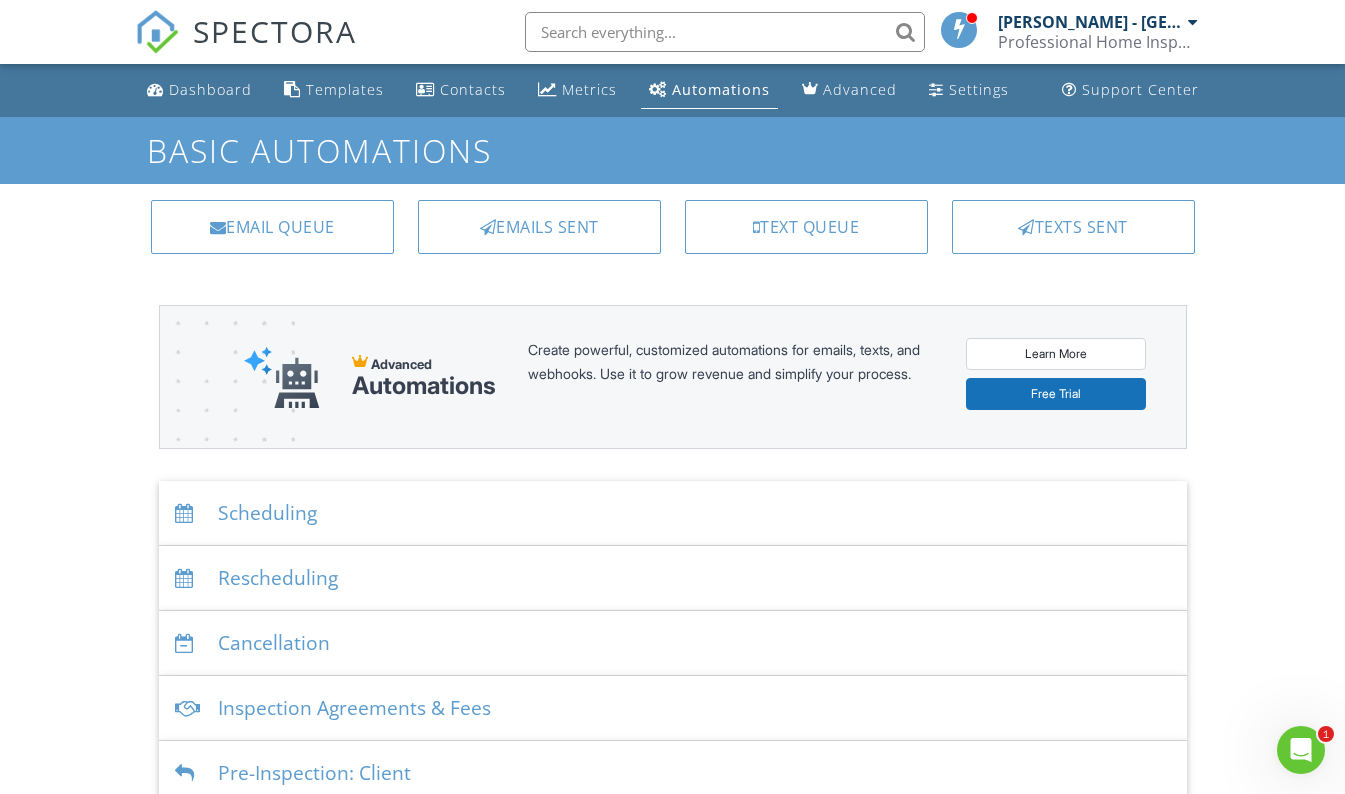 click on "Automations" at bounding box center (721, 89) 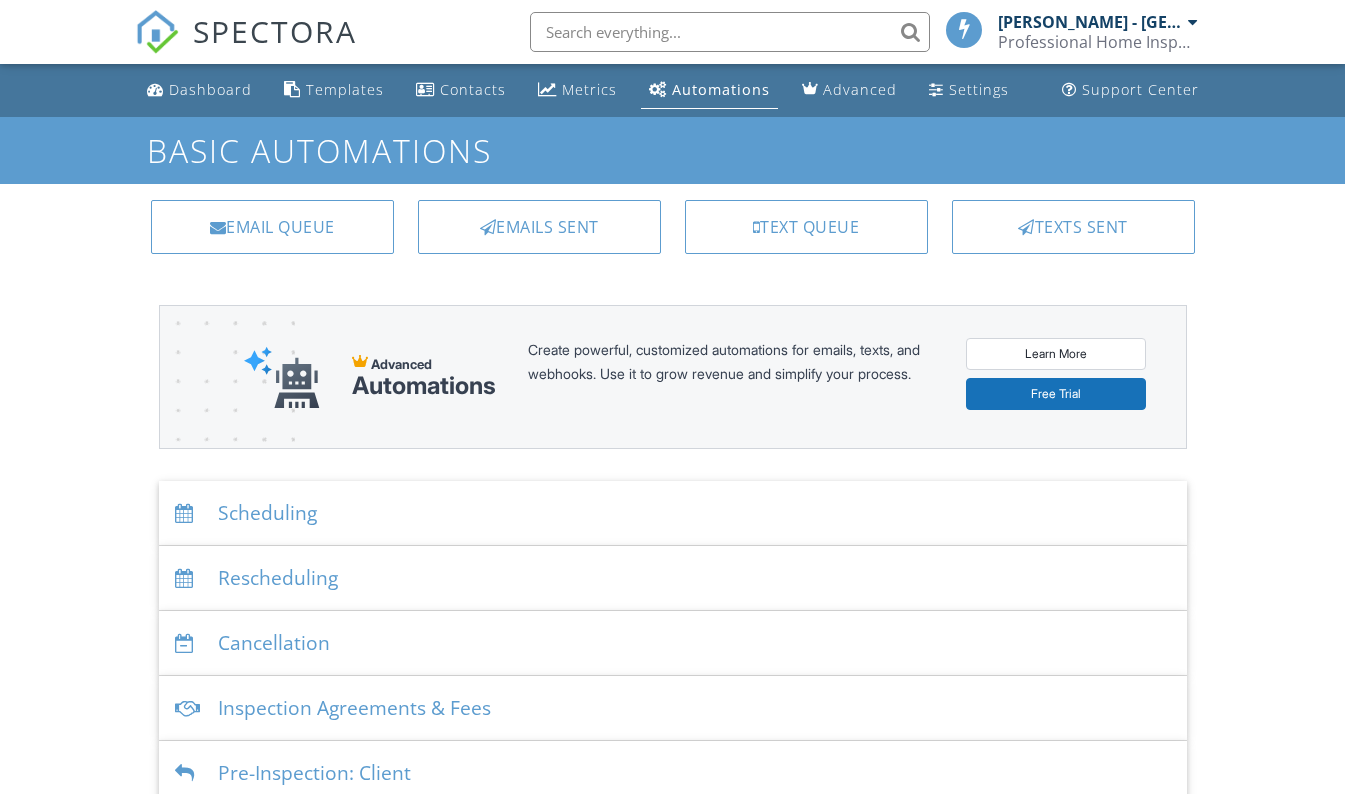 scroll, scrollTop: 0, scrollLeft: 0, axis: both 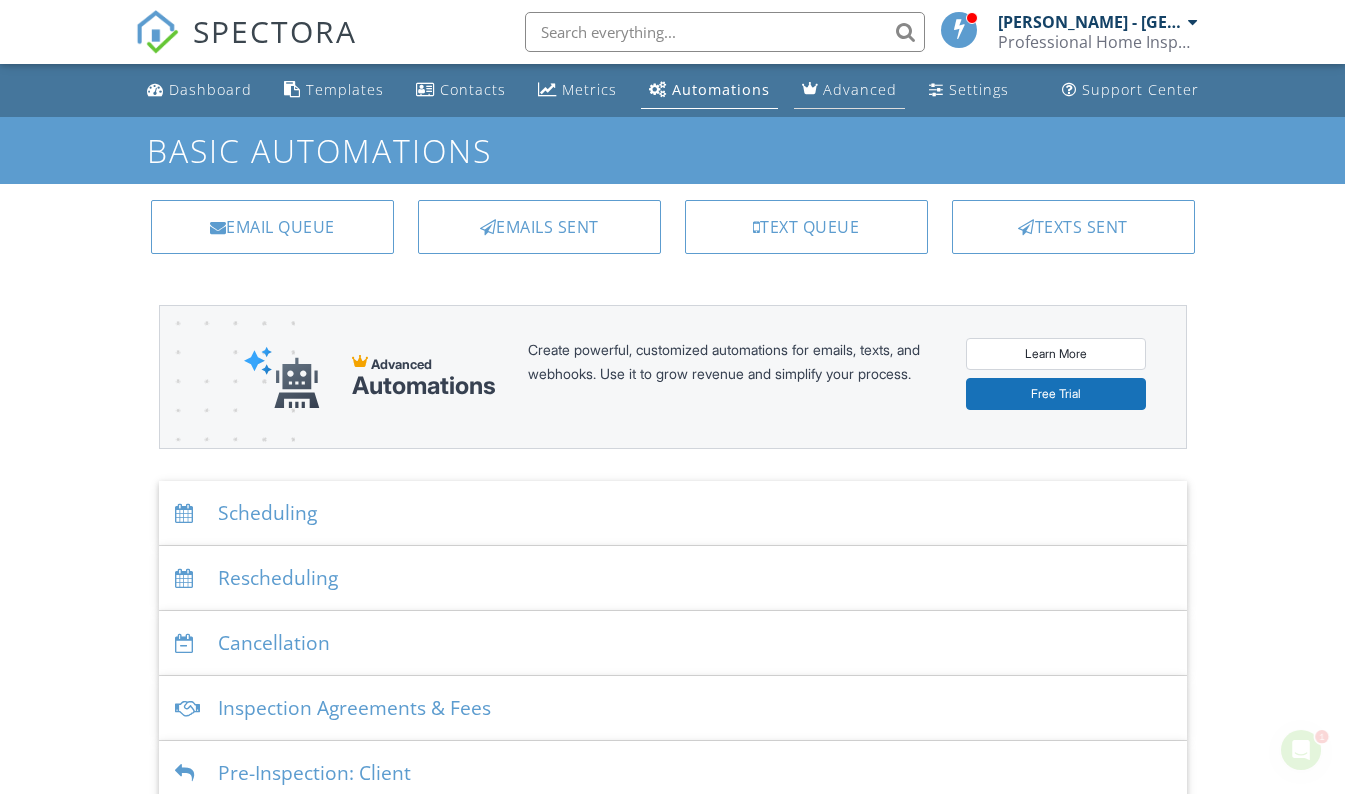 click on "Advanced" at bounding box center (860, 89) 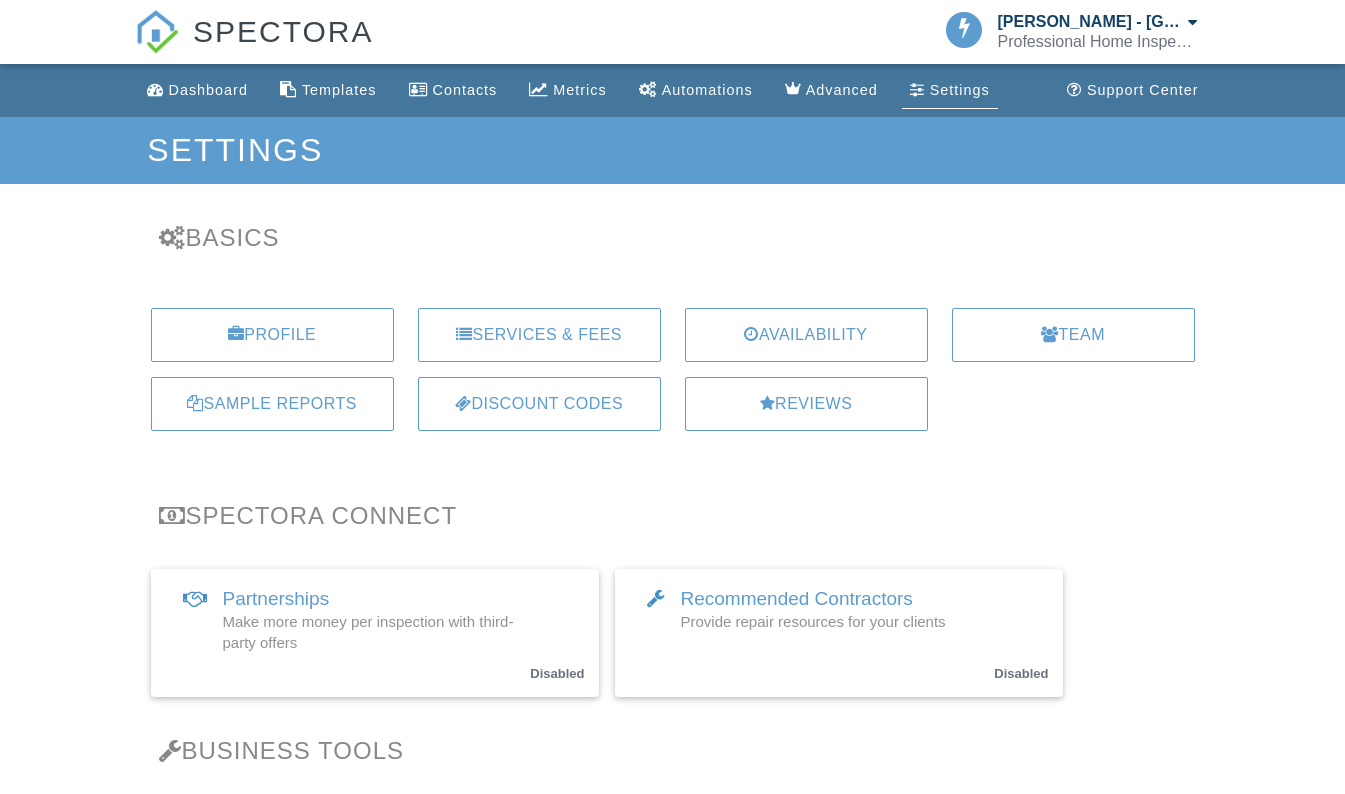 scroll, scrollTop: 0, scrollLeft: 0, axis: both 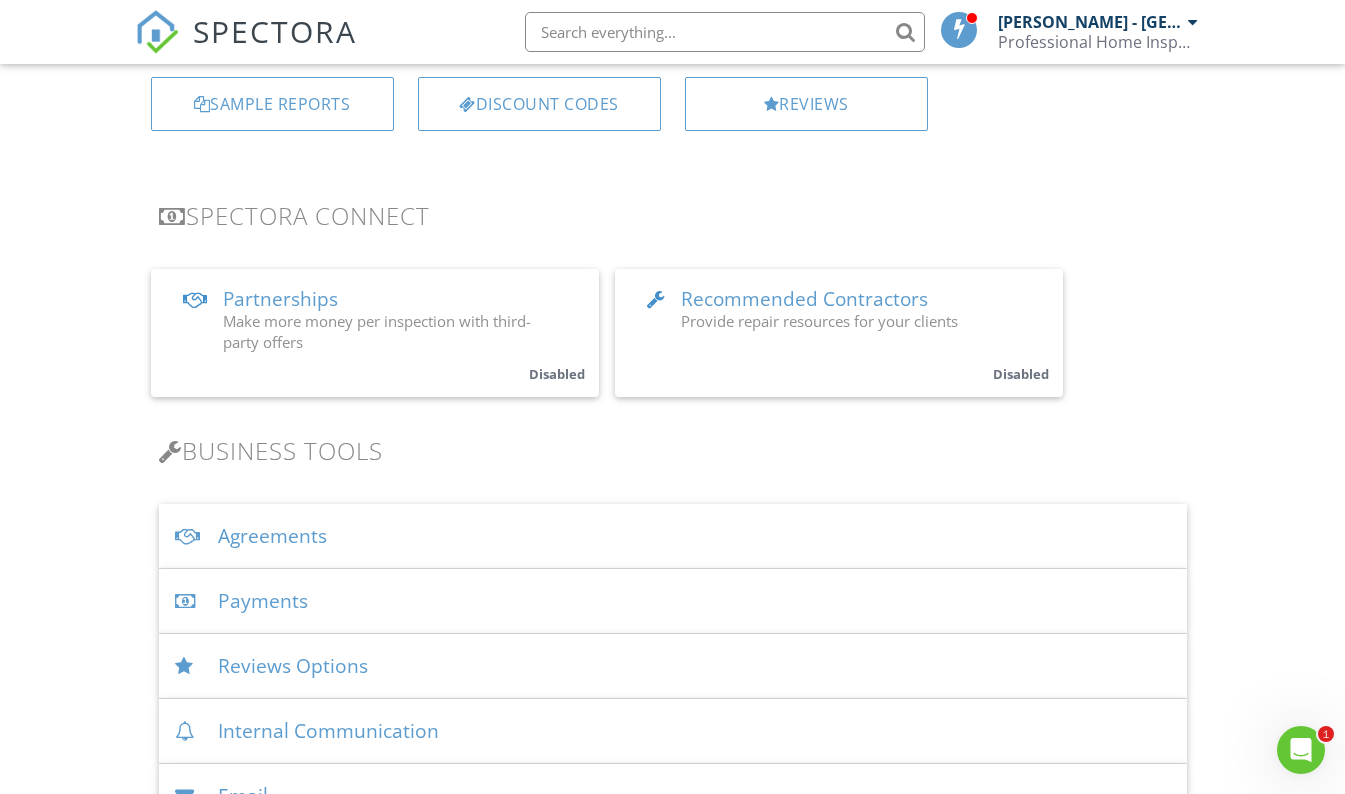 click on "Agreements" at bounding box center [673, 536] 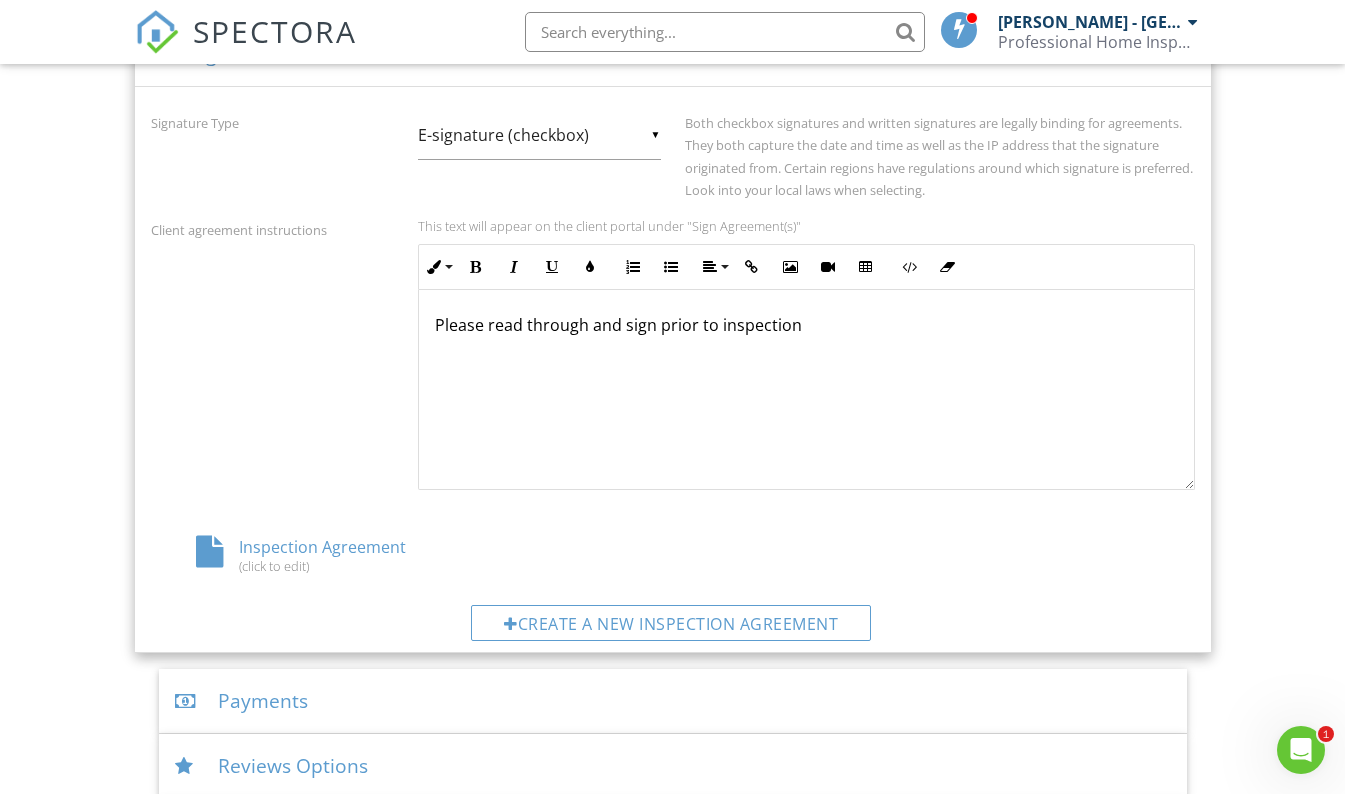 scroll, scrollTop: 793, scrollLeft: 0, axis: vertical 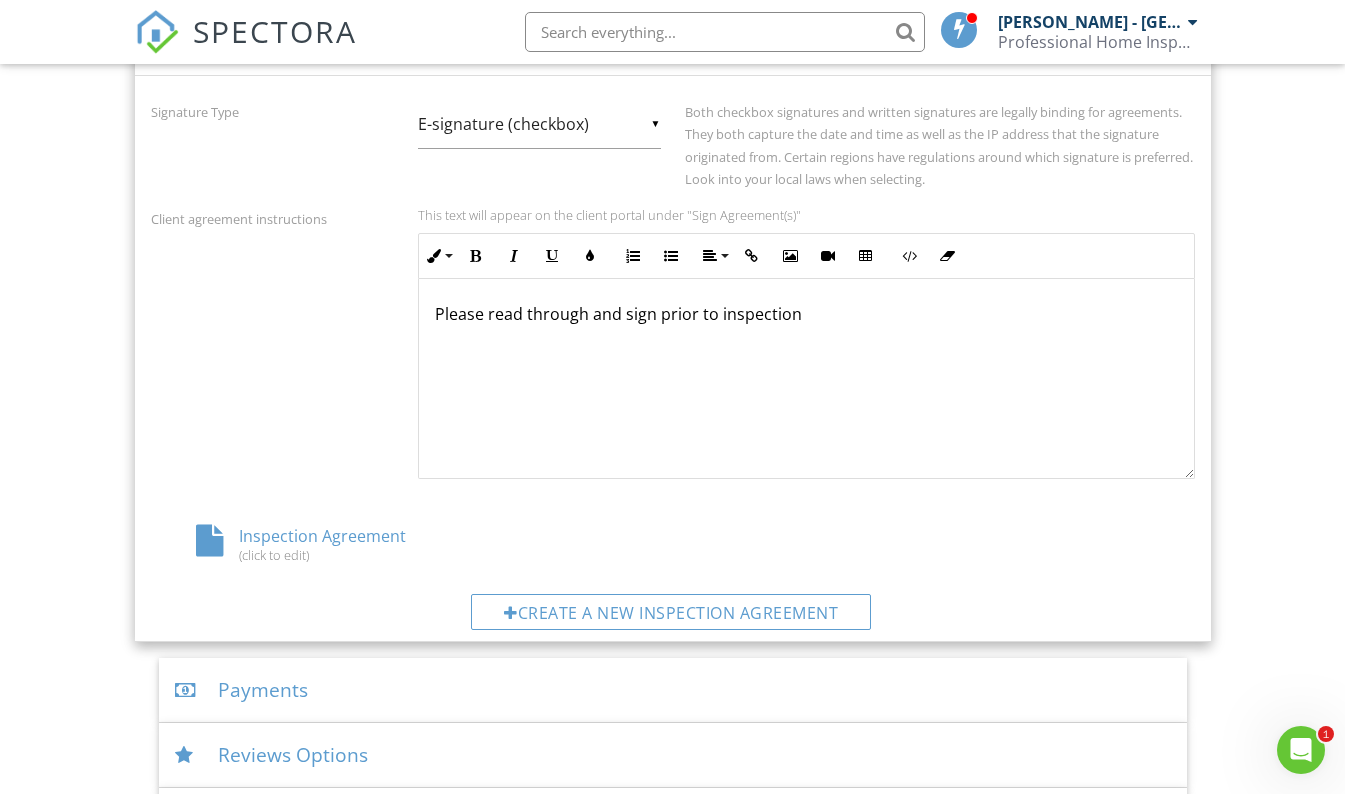 click on "(click to edit)" at bounding box center [325, 555] 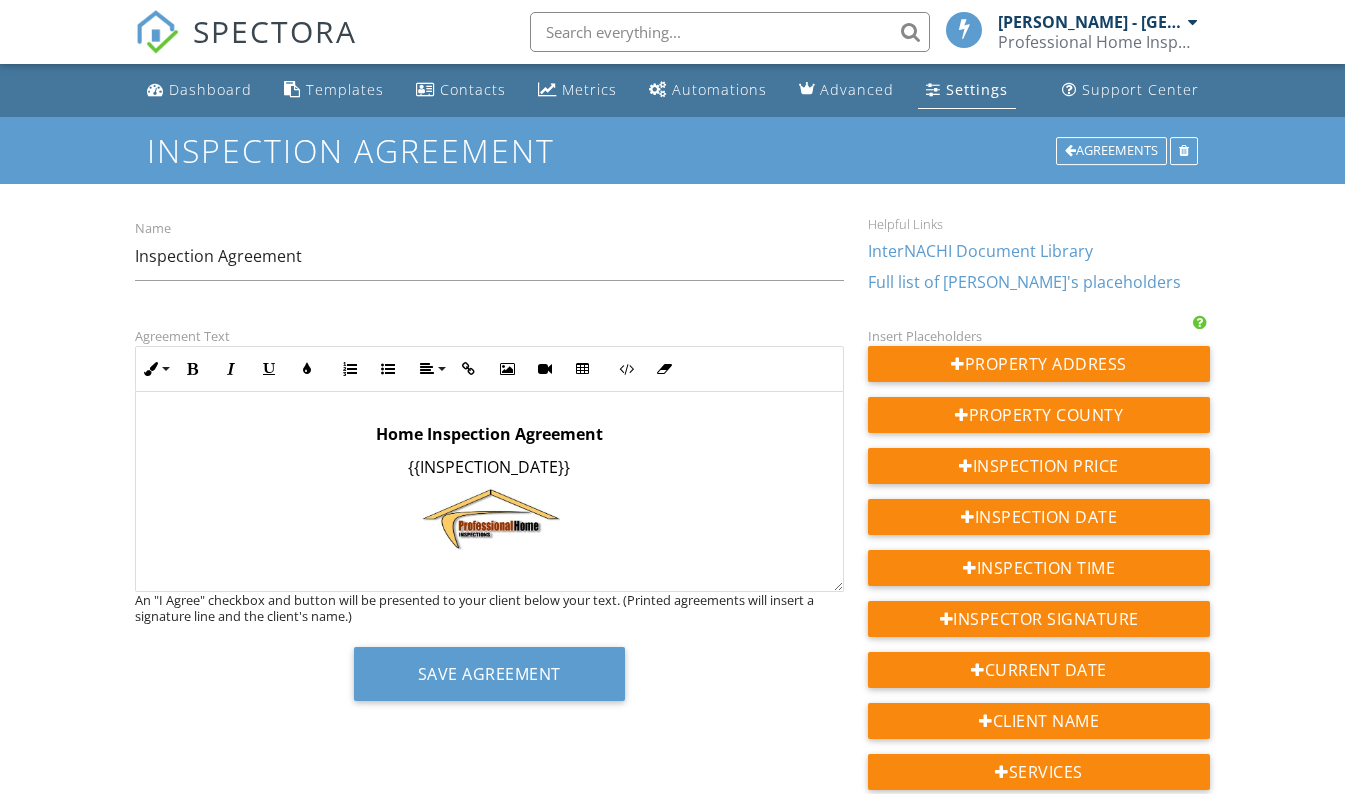 scroll, scrollTop: 0, scrollLeft: 0, axis: both 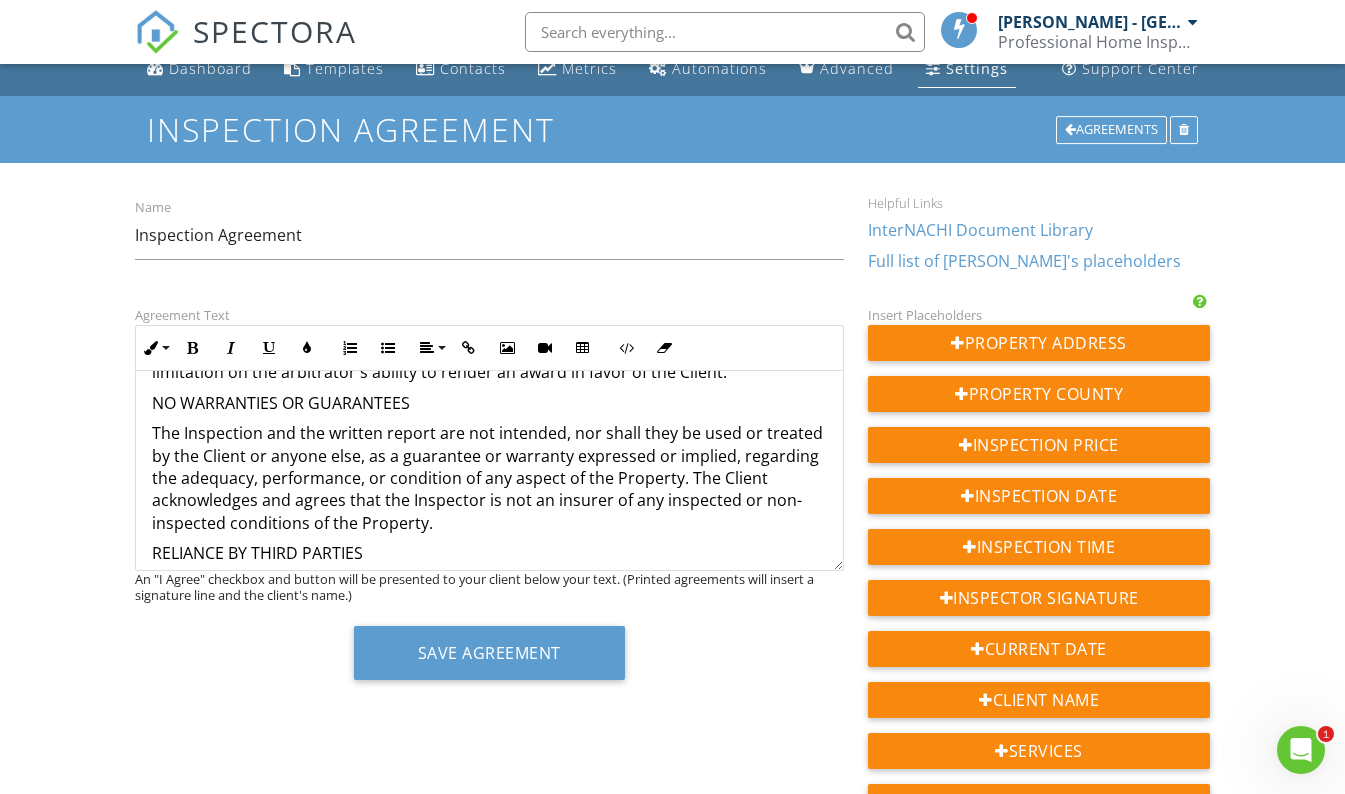 click 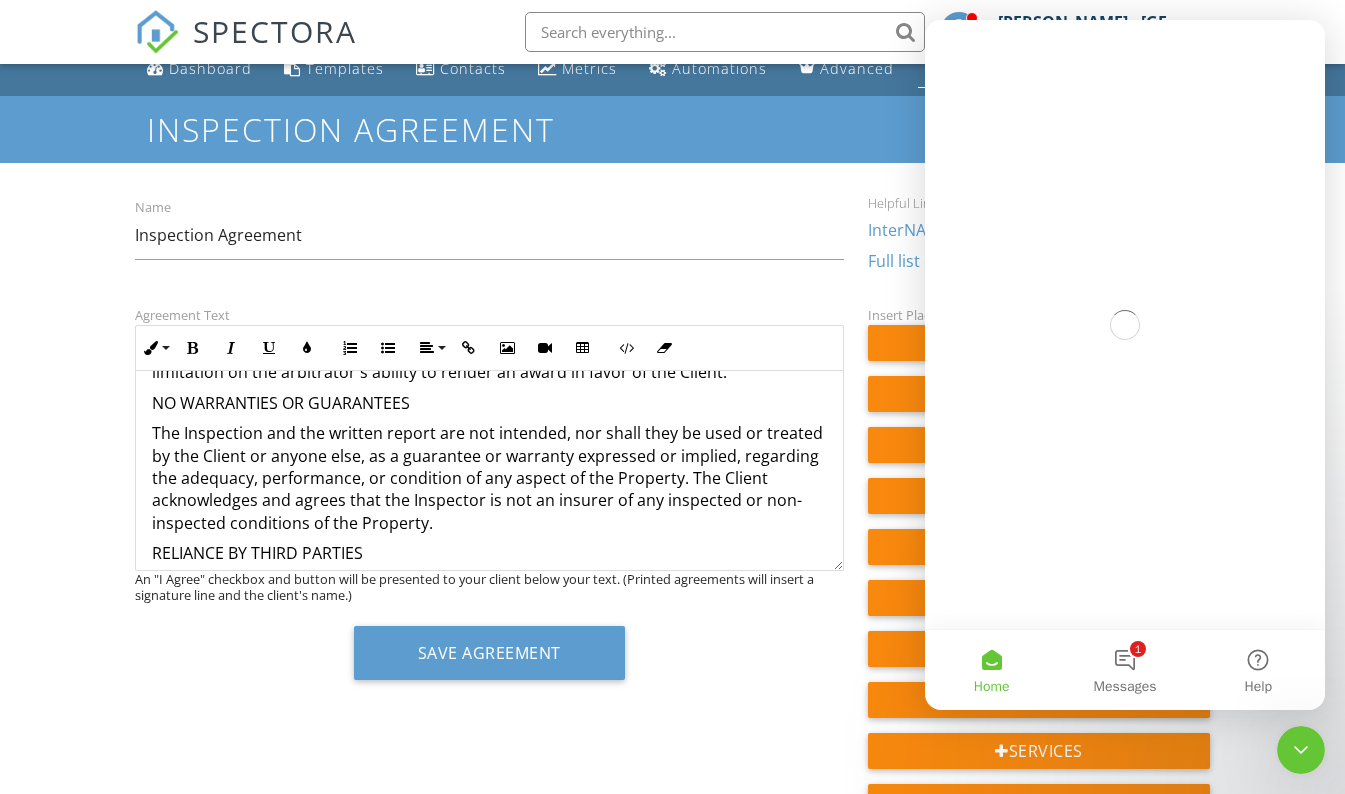scroll, scrollTop: 0, scrollLeft: 0, axis: both 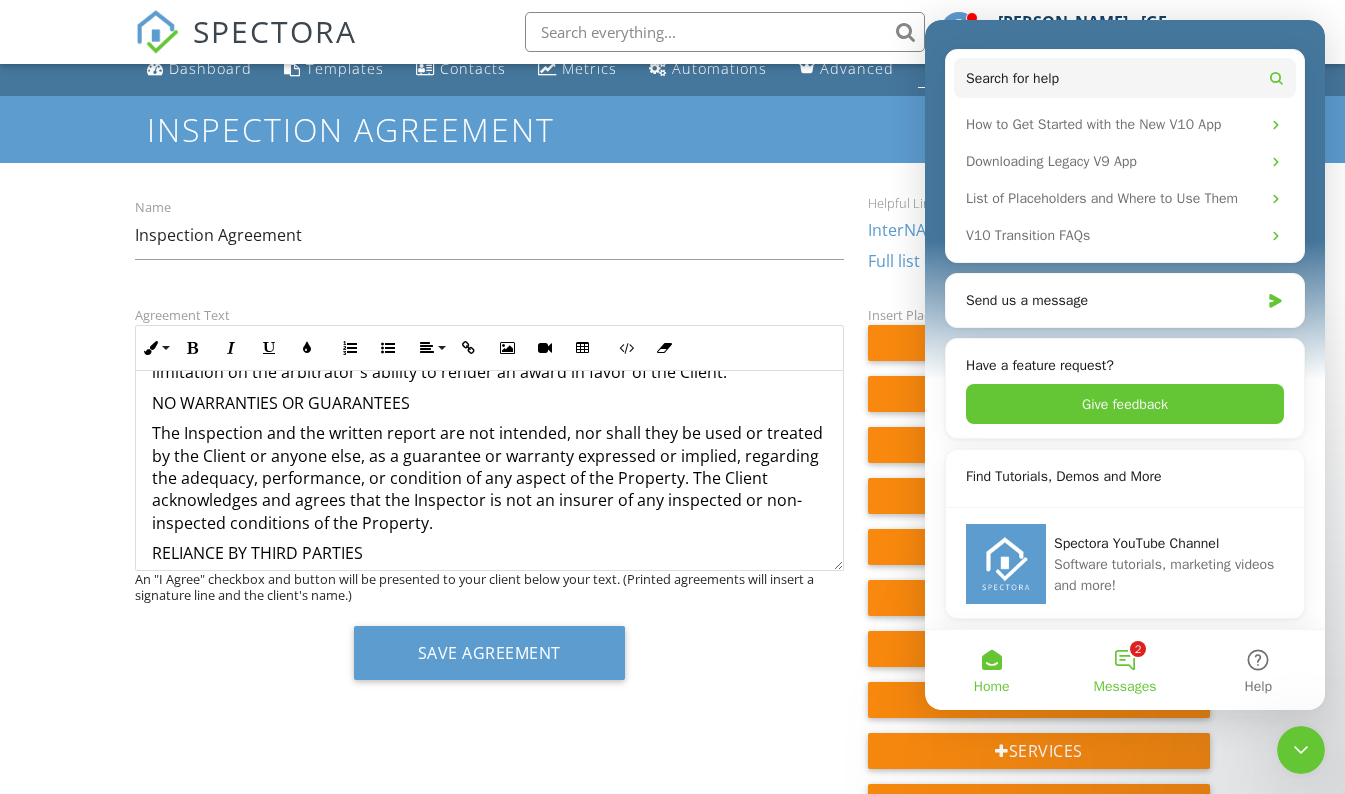 click on "2 Messages" at bounding box center [1124, 670] 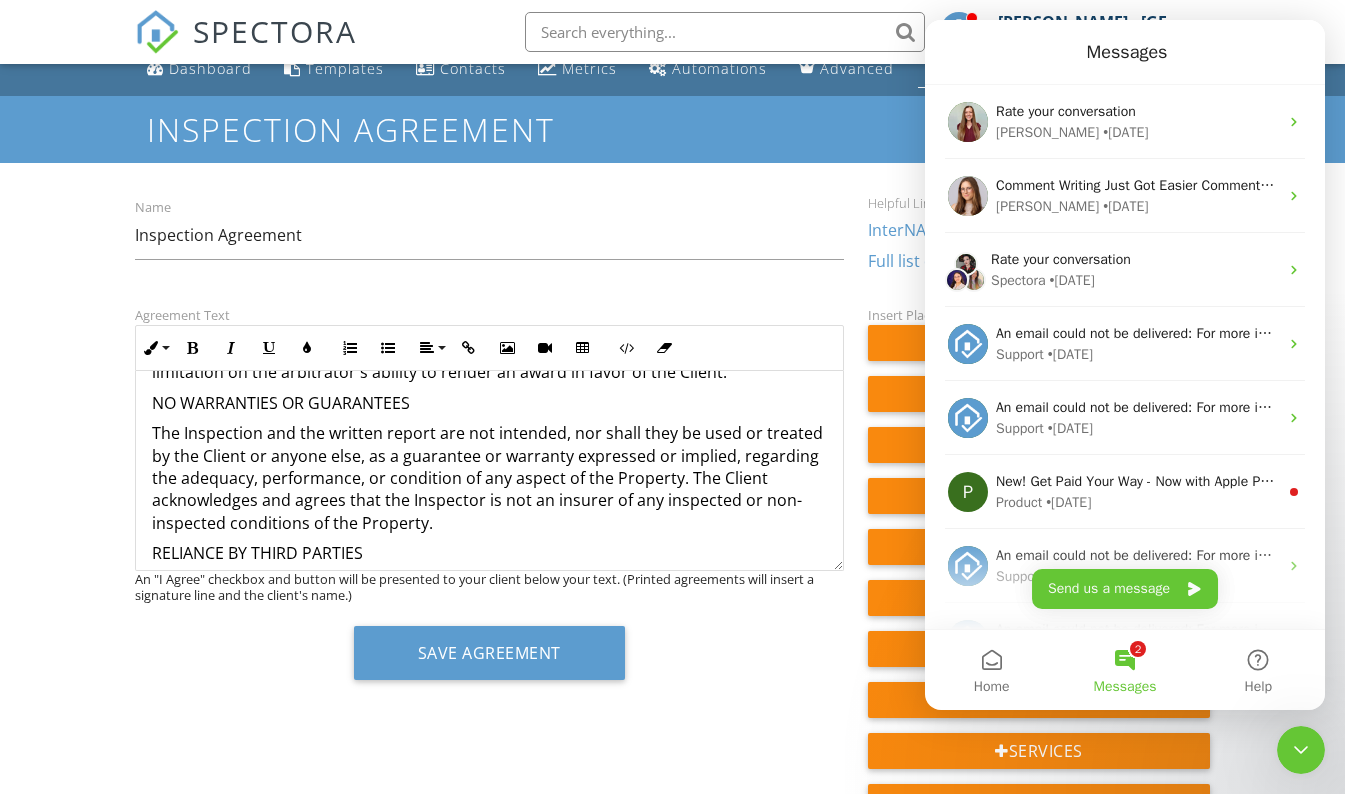 click on "2 Messages" at bounding box center (1124, 670) 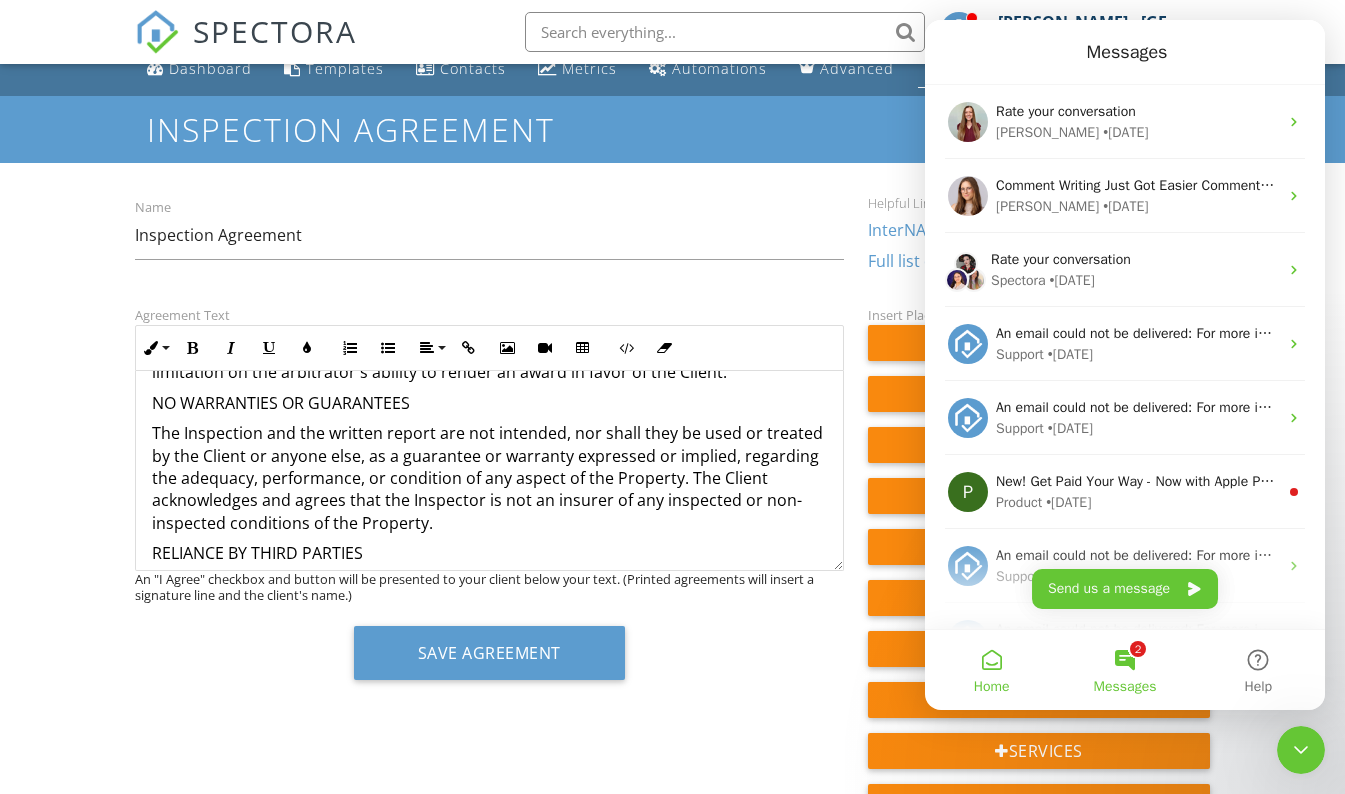 click on "Home" at bounding box center (991, 670) 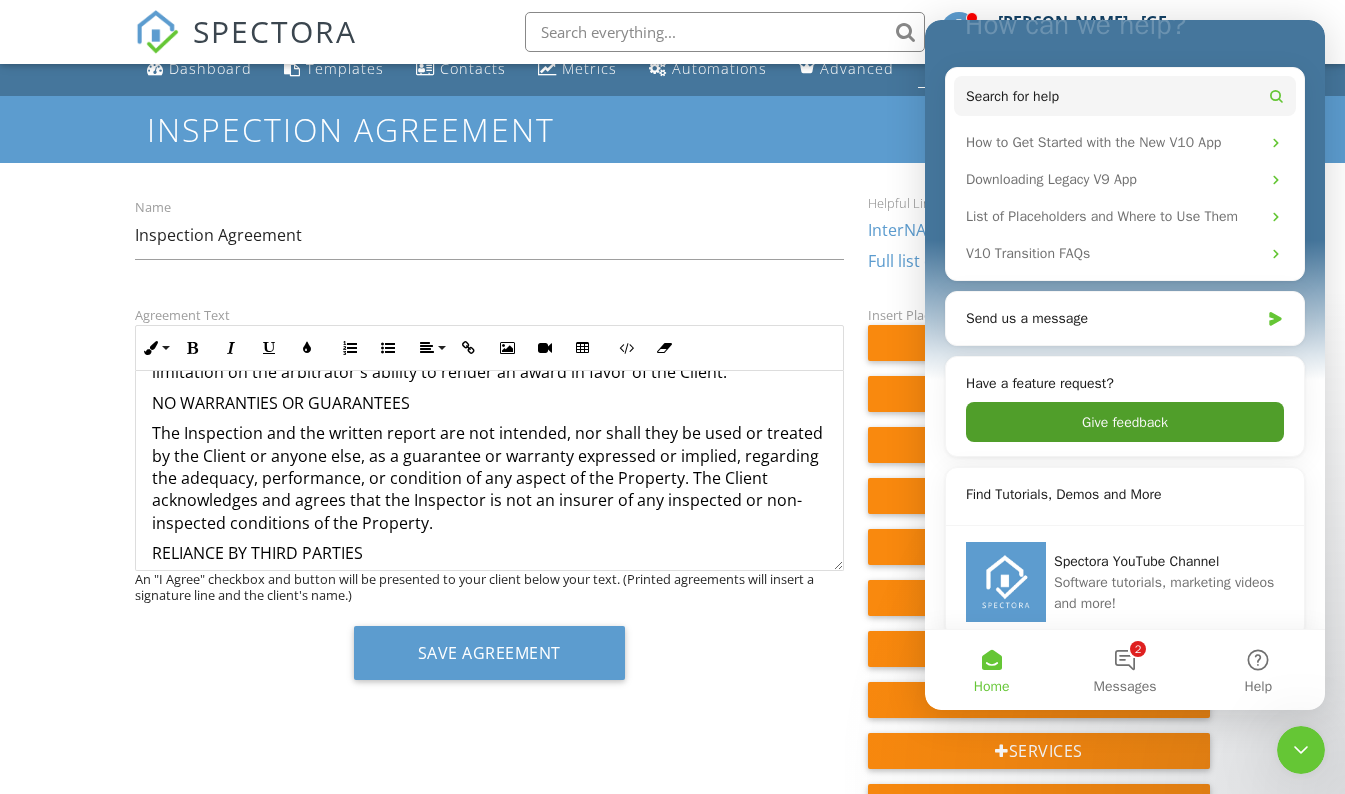 scroll, scrollTop: 206, scrollLeft: 0, axis: vertical 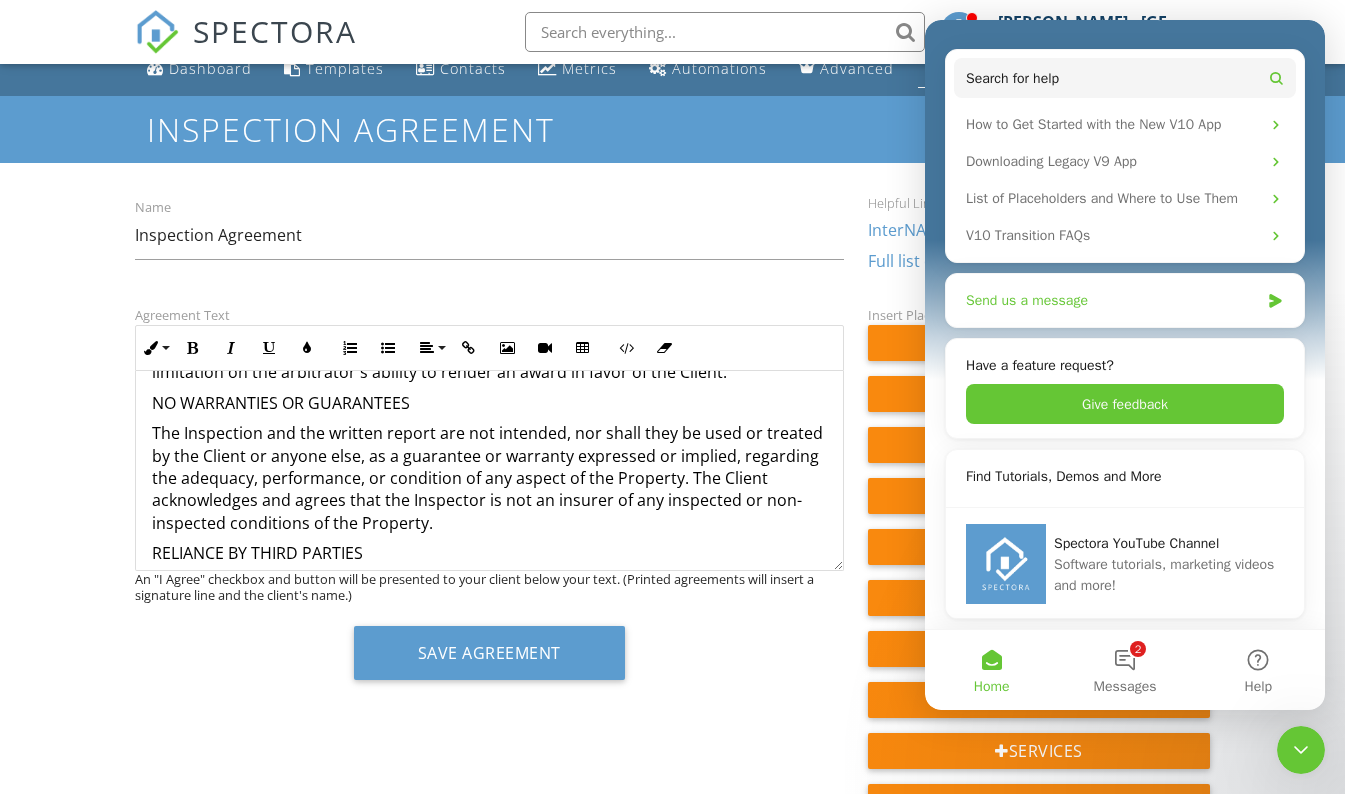 click on "Send us a message" at bounding box center [1112, 300] 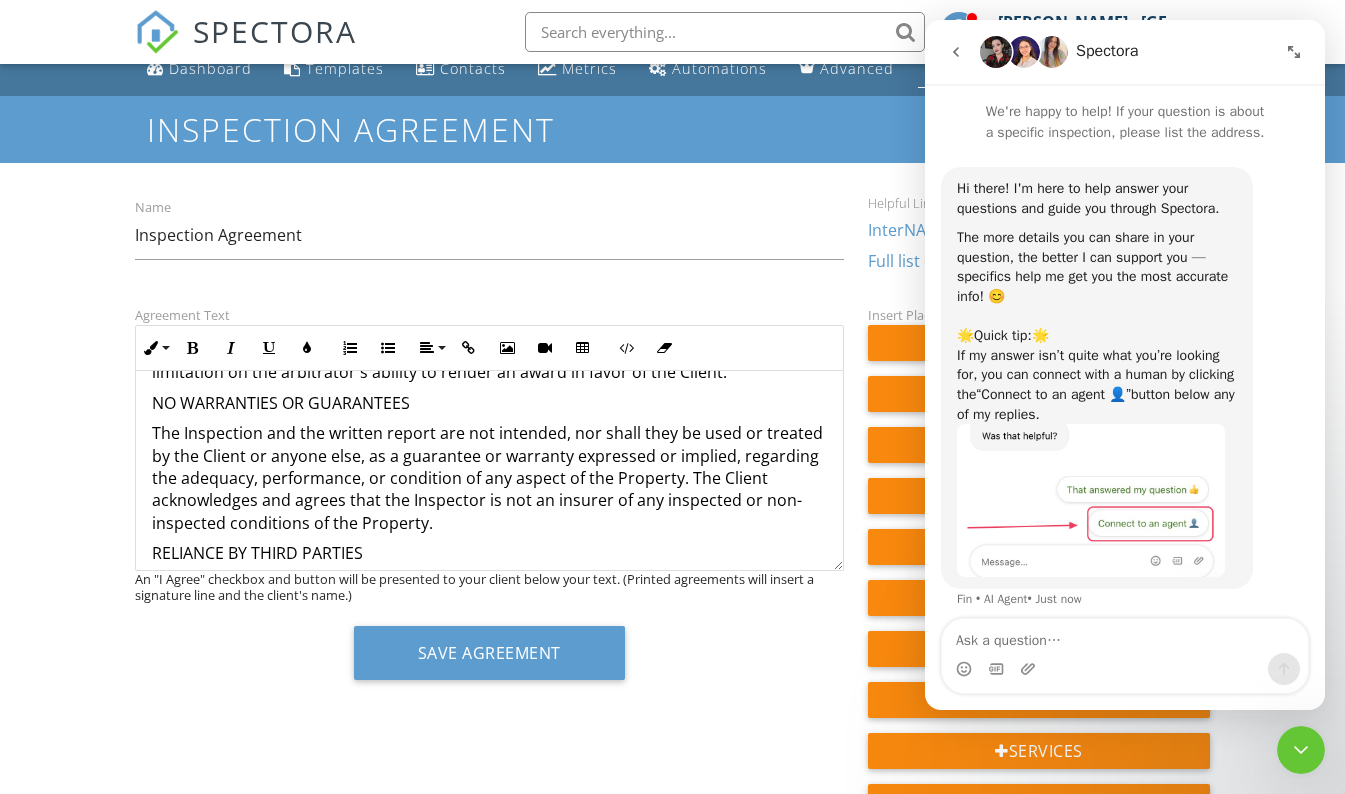 click at bounding box center [1125, 636] 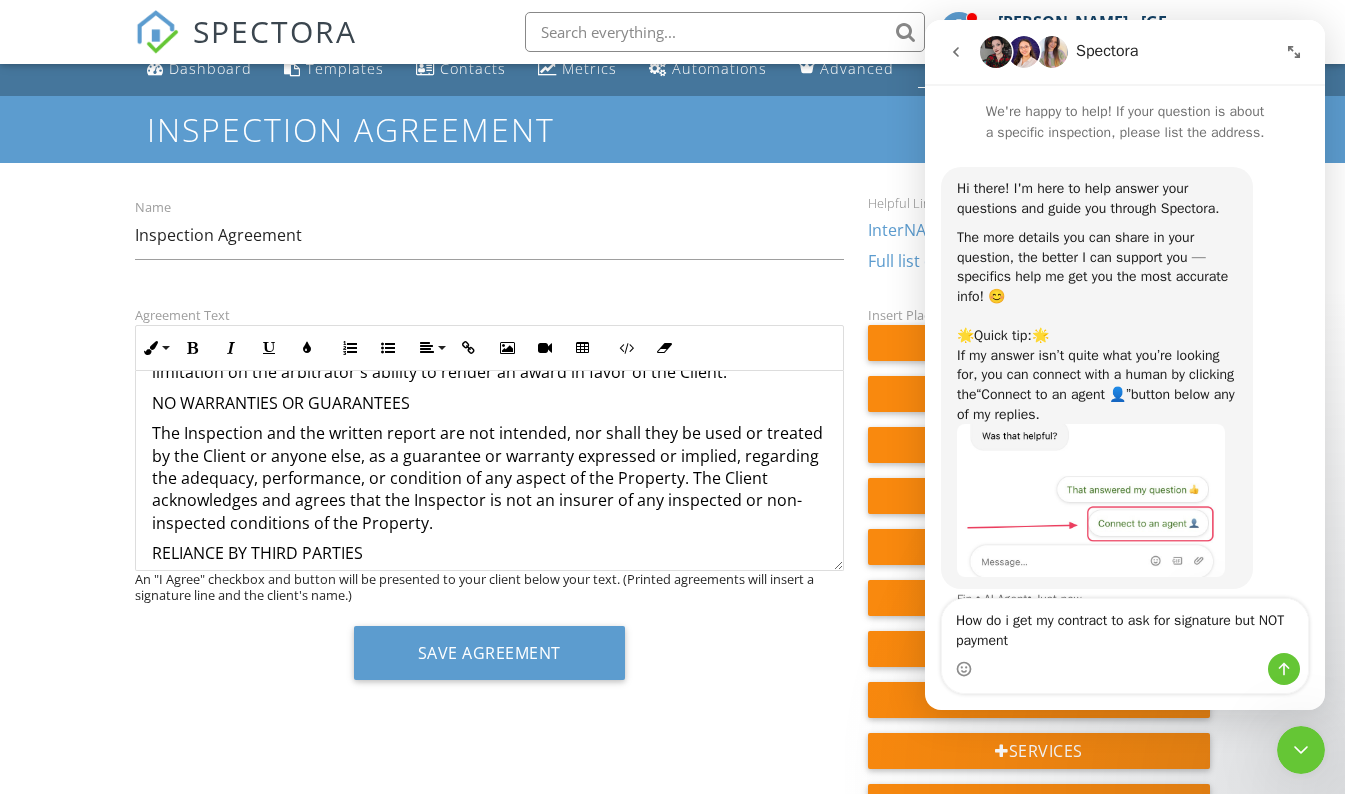 type on "How do i get my contract to ask for signature but NOT payment" 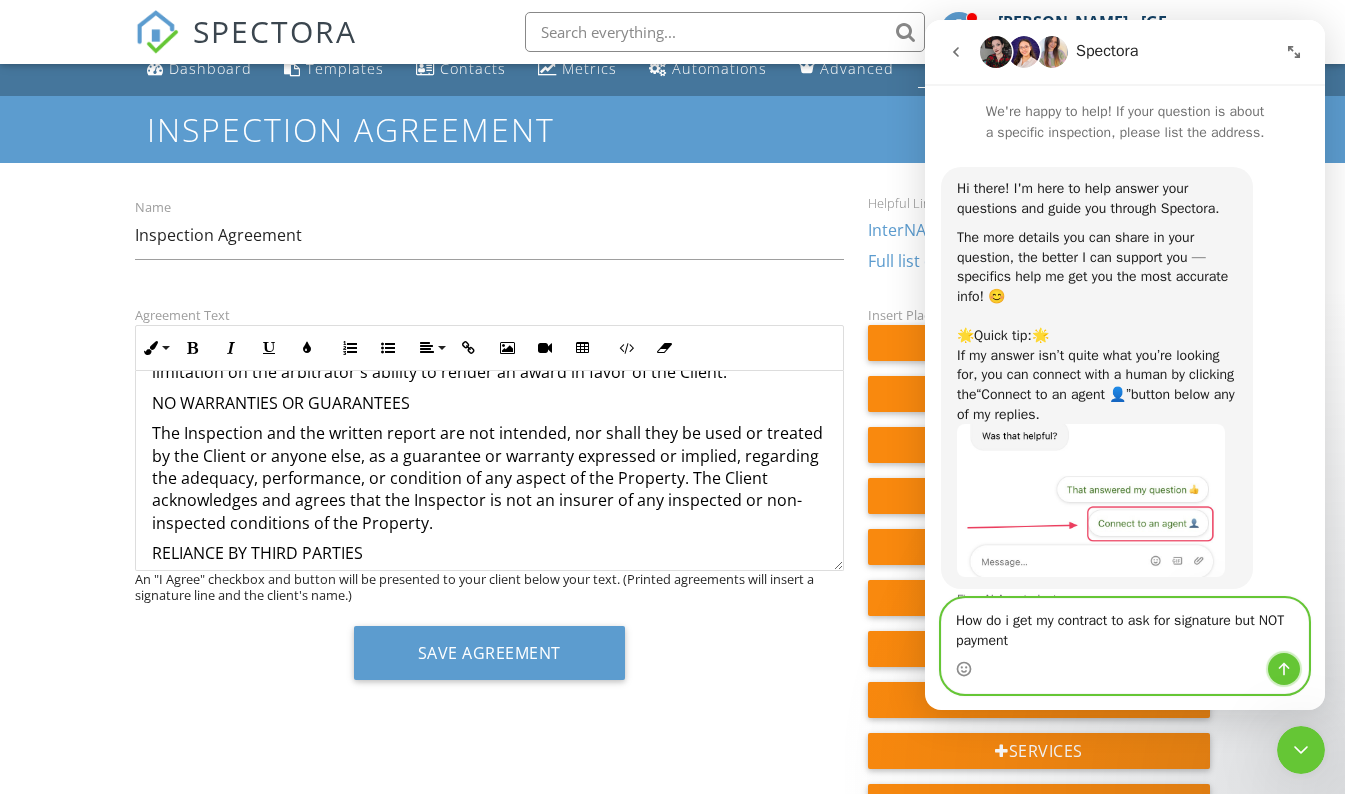 click at bounding box center [1284, 669] 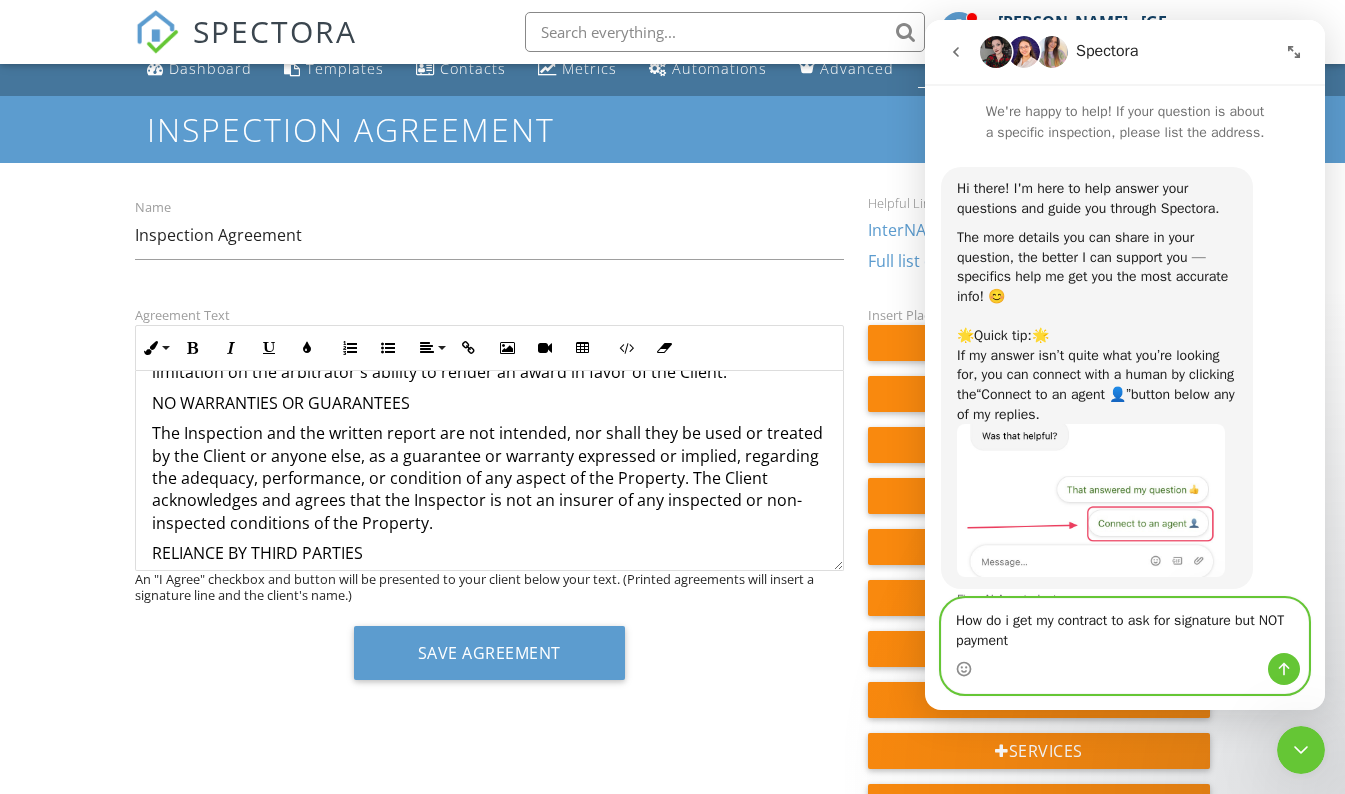 type 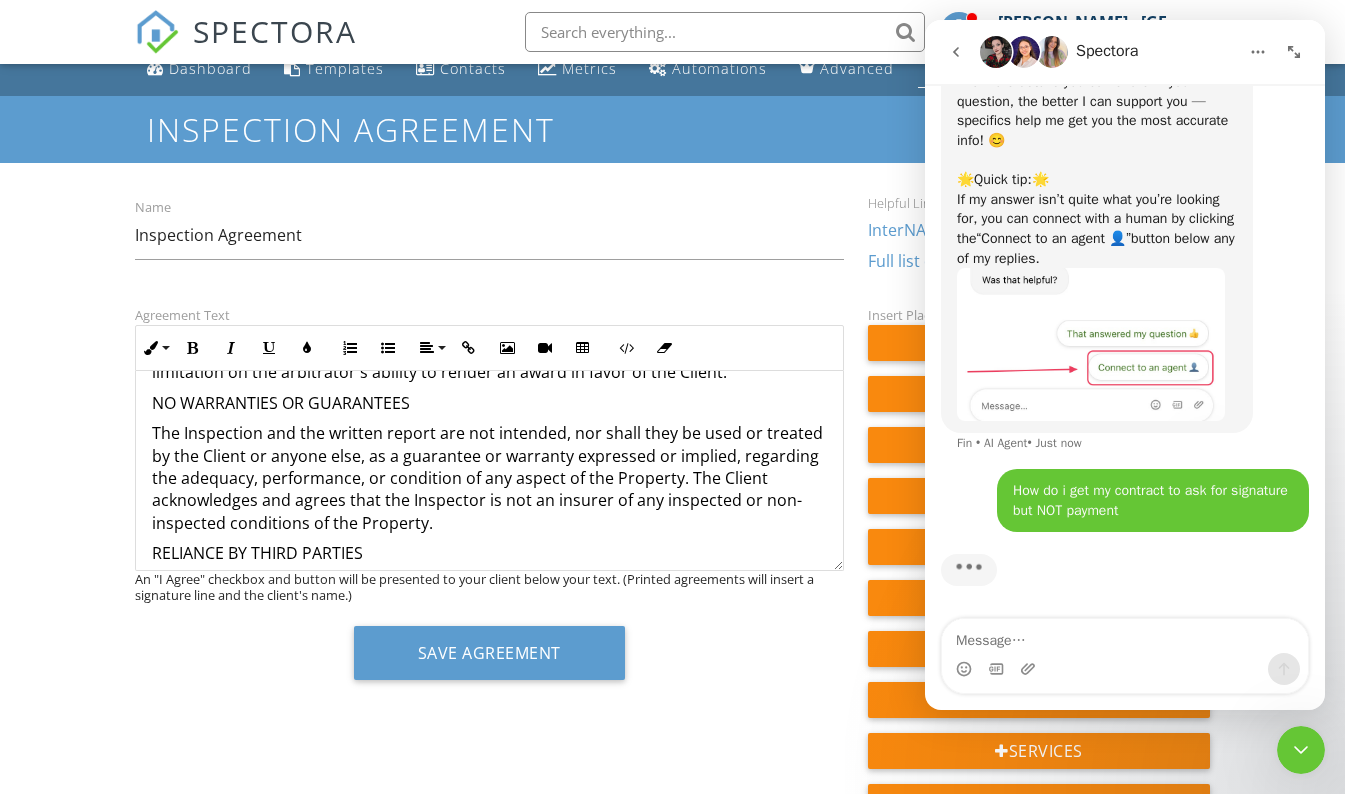 scroll, scrollTop: 159, scrollLeft: 0, axis: vertical 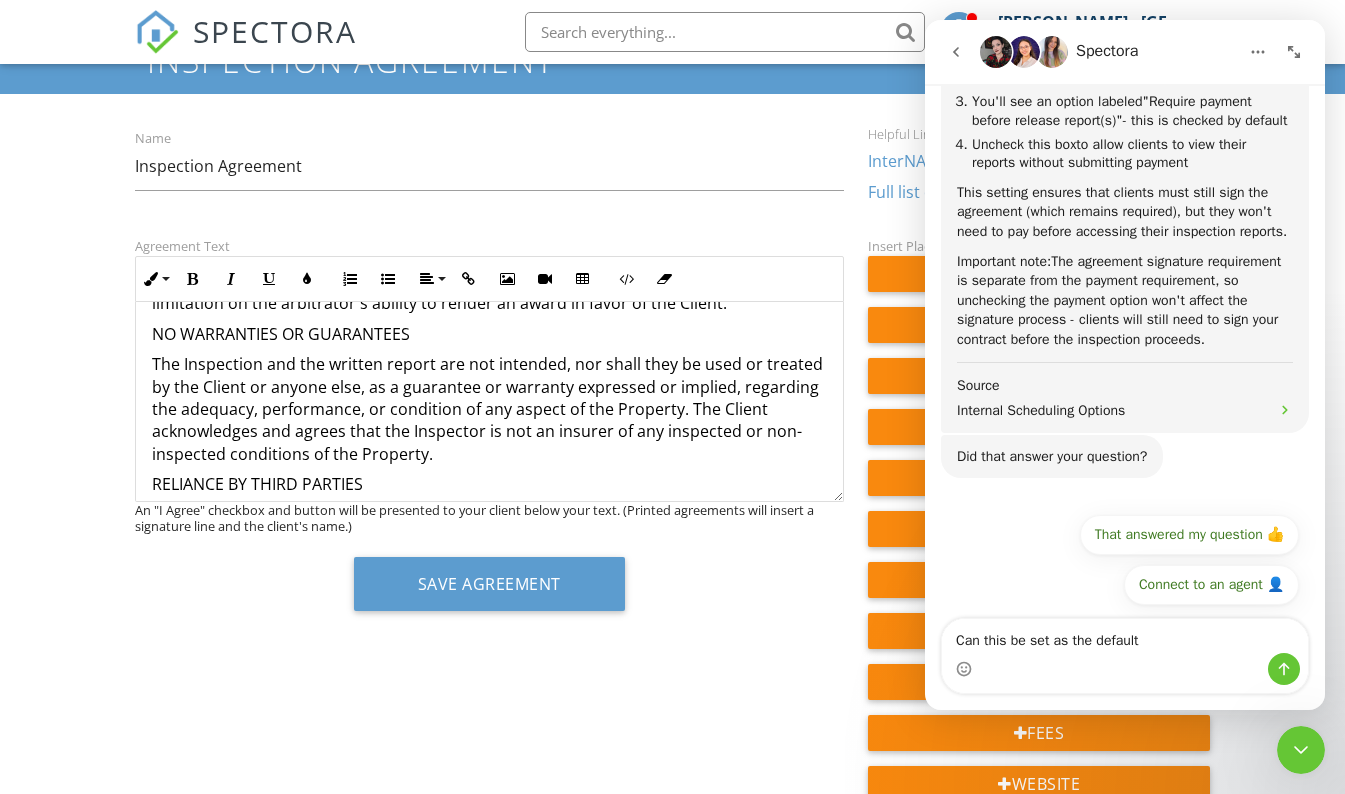 type on "Can this be set as the default?" 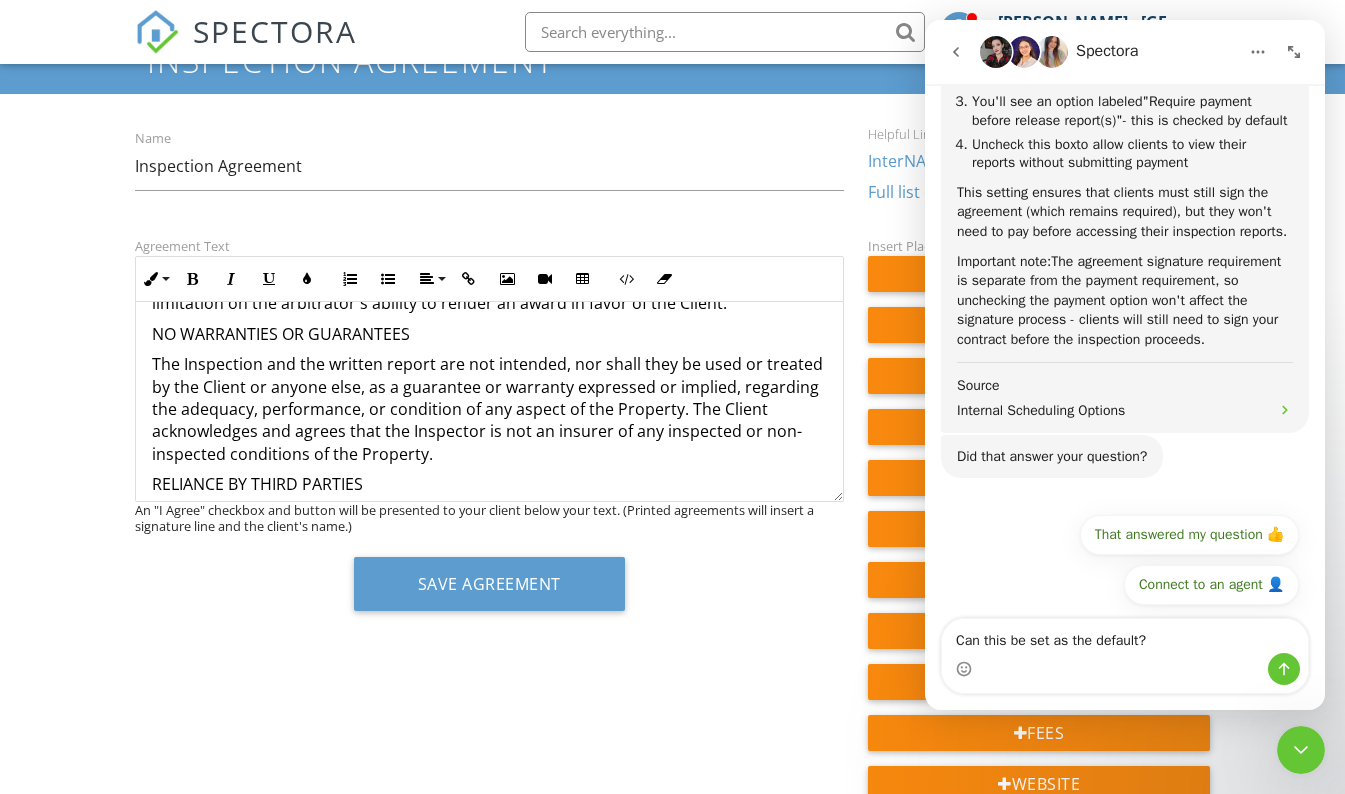 type 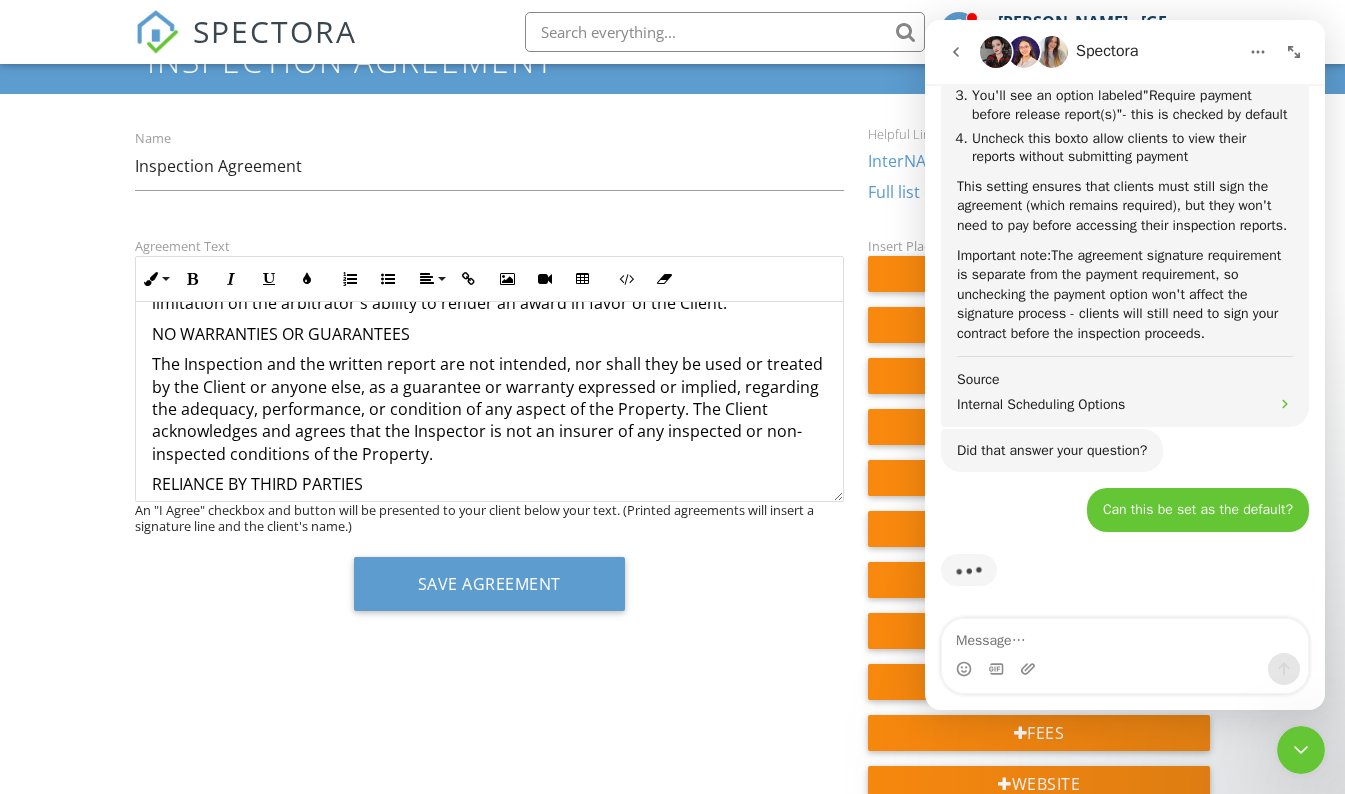 scroll, scrollTop: 1219, scrollLeft: 0, axis: vertical 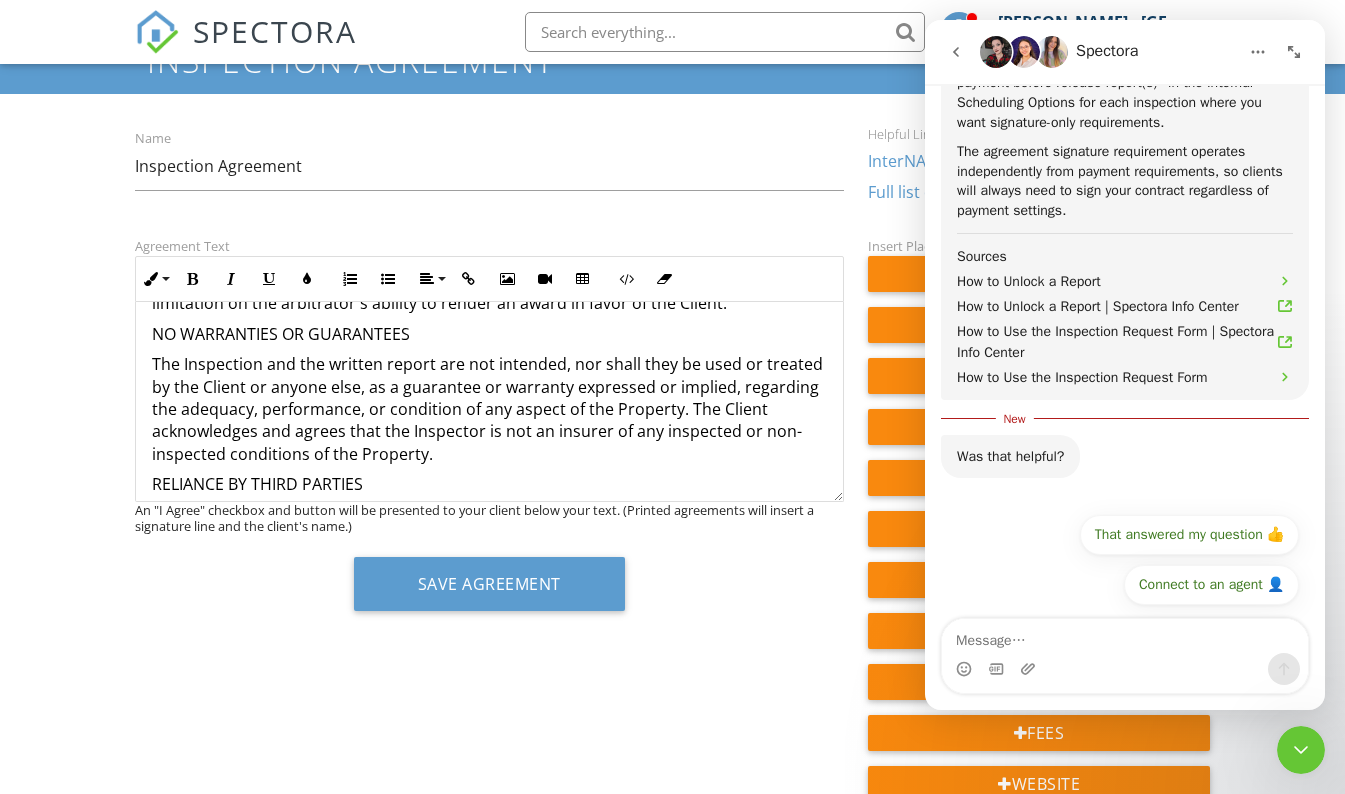 click 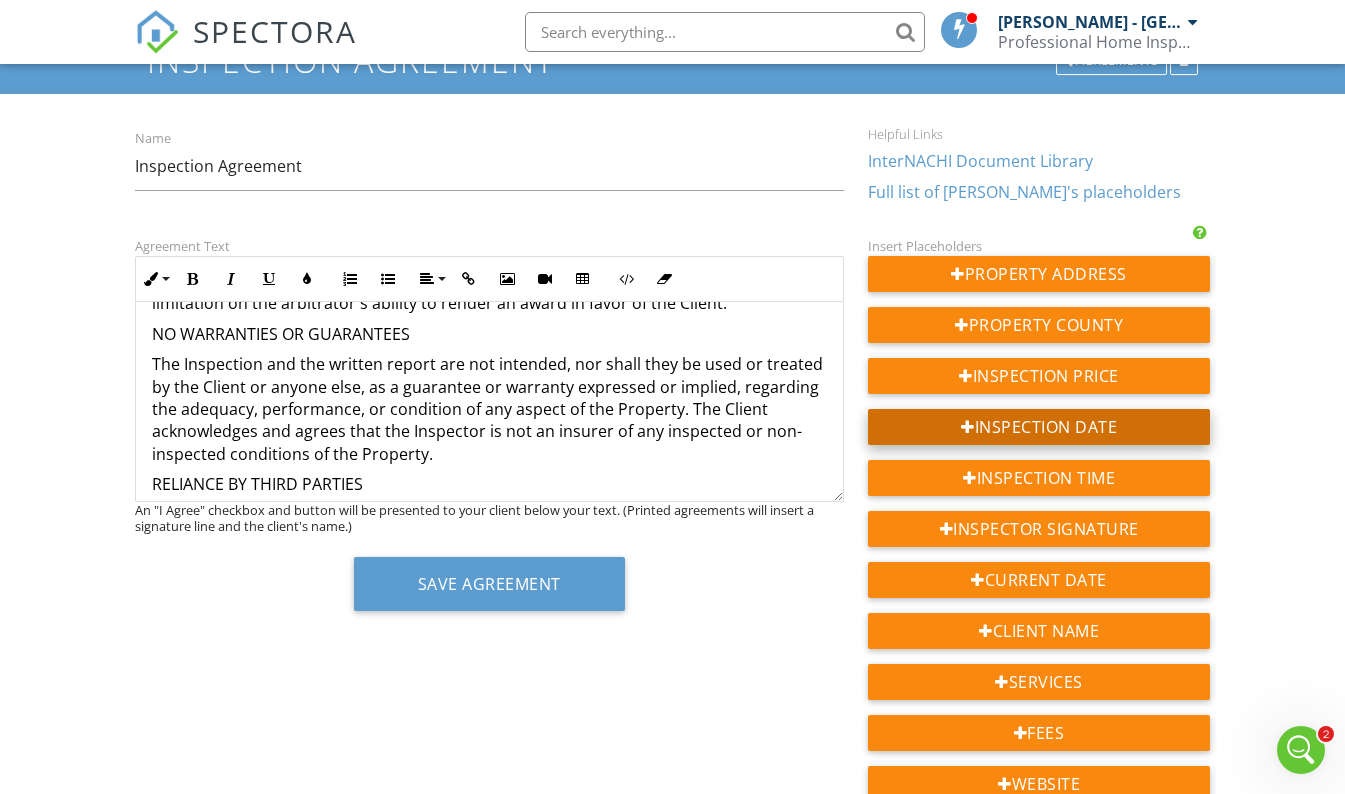 scroll, scrollTop: 0, scrollLeft: 0, axis: both 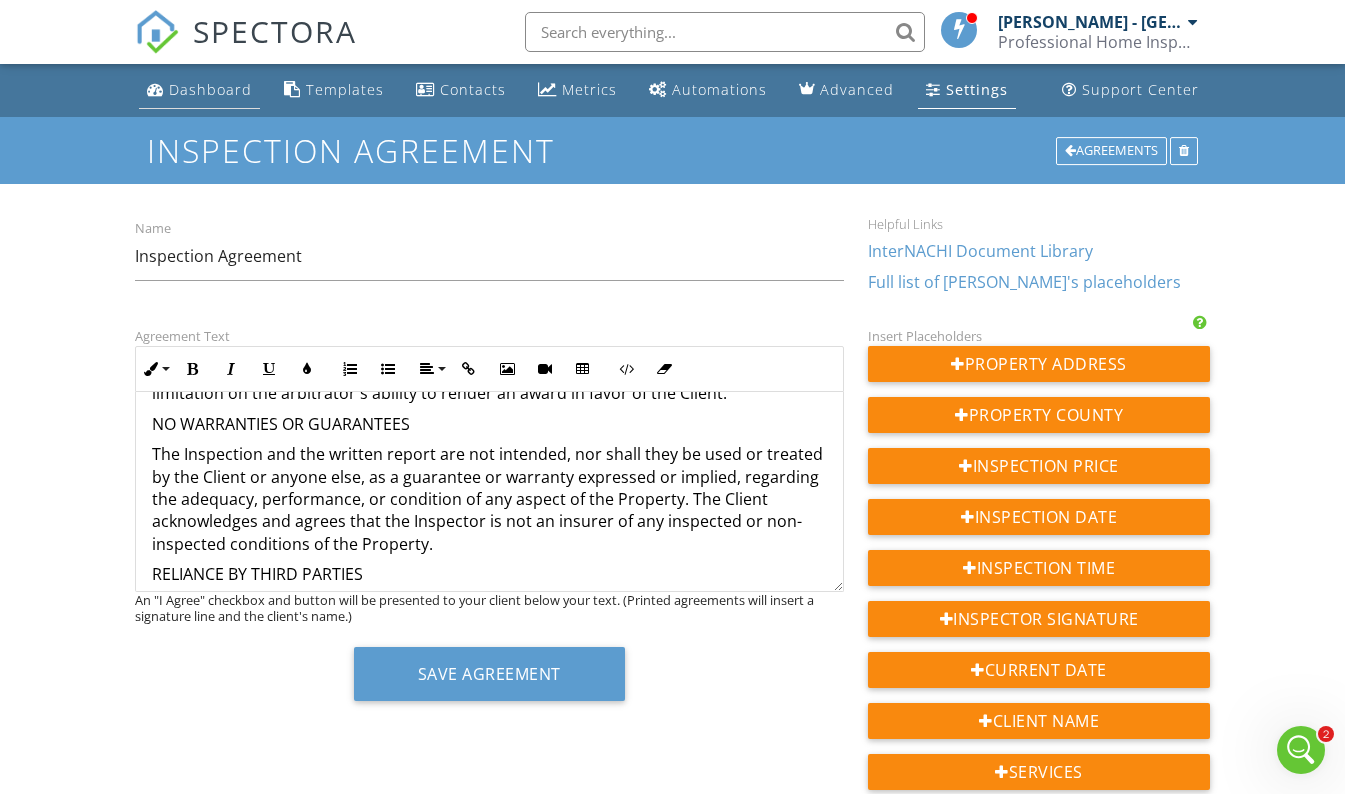 click on "Dashboard" at bounding box center [210, 89] 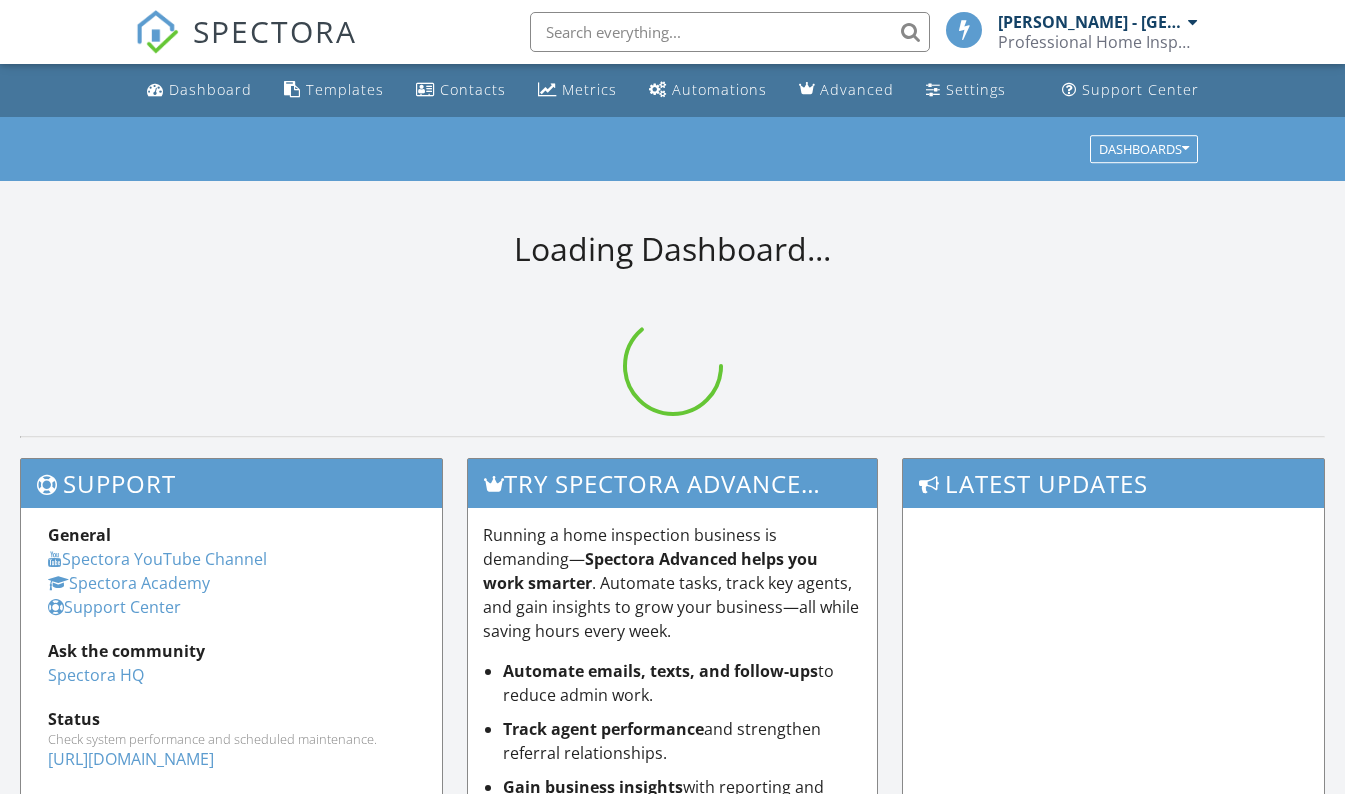 scroll, scrollTop: 0, scrollLeft: 0, axis: both 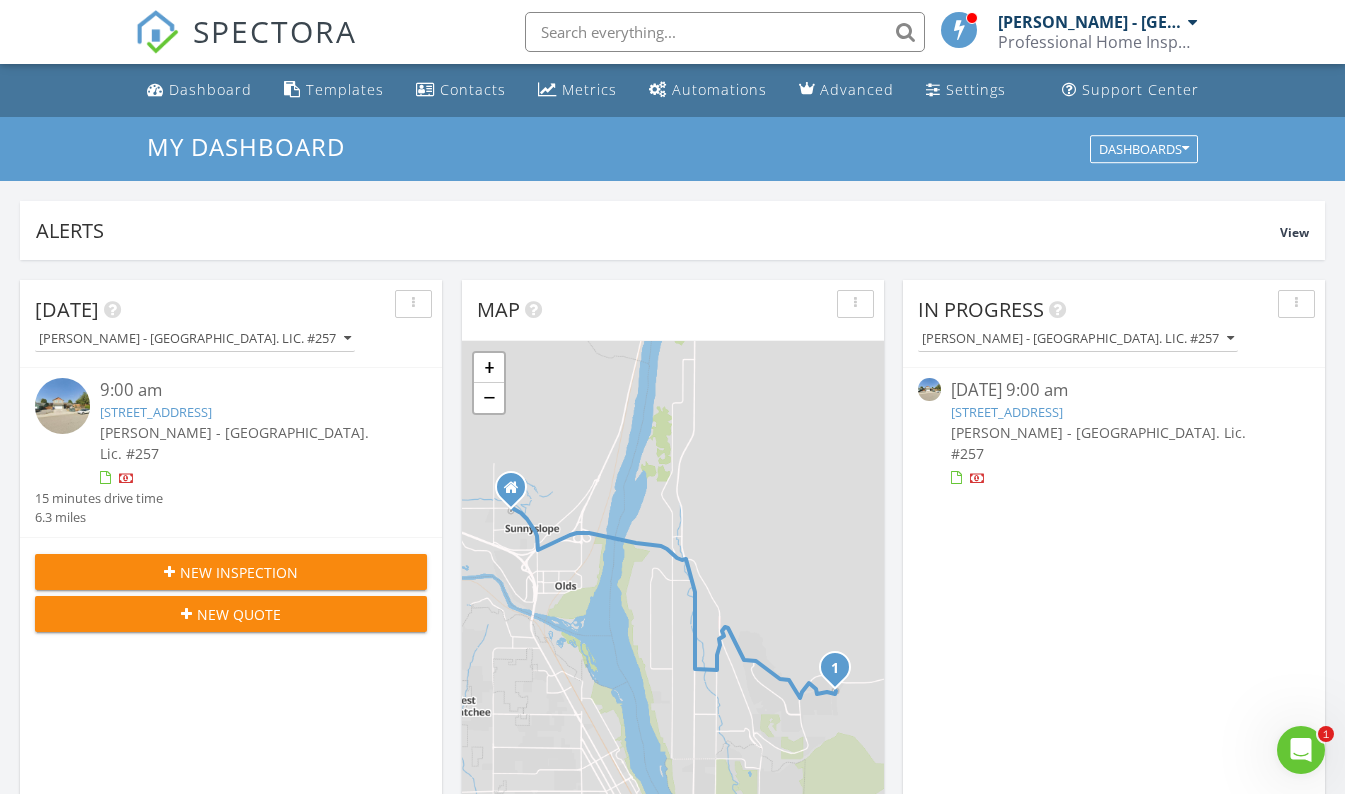 click on "[STREET_ADDRESS]" at bounding box center [1007, 412] 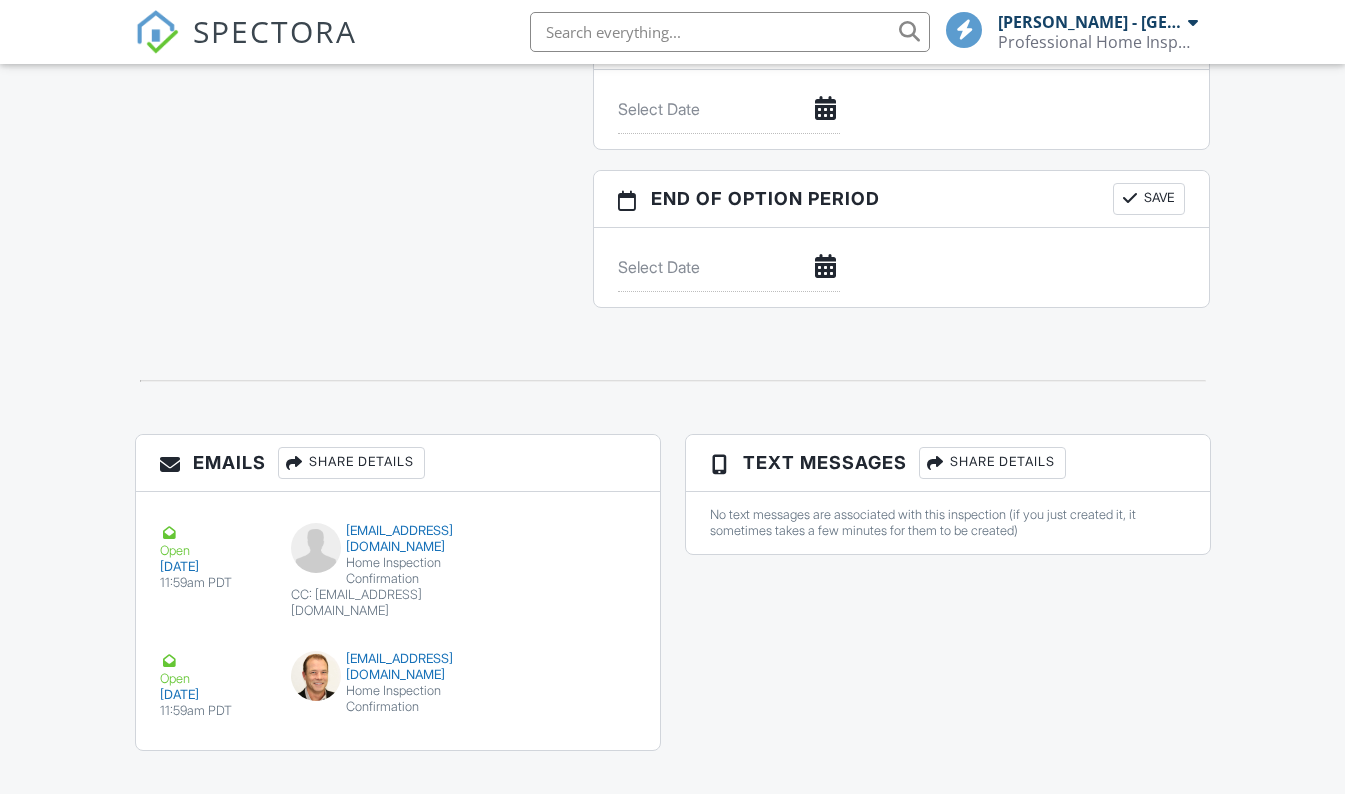 scroll, scrollTop: 0, scrollLeft: 0, axis: both 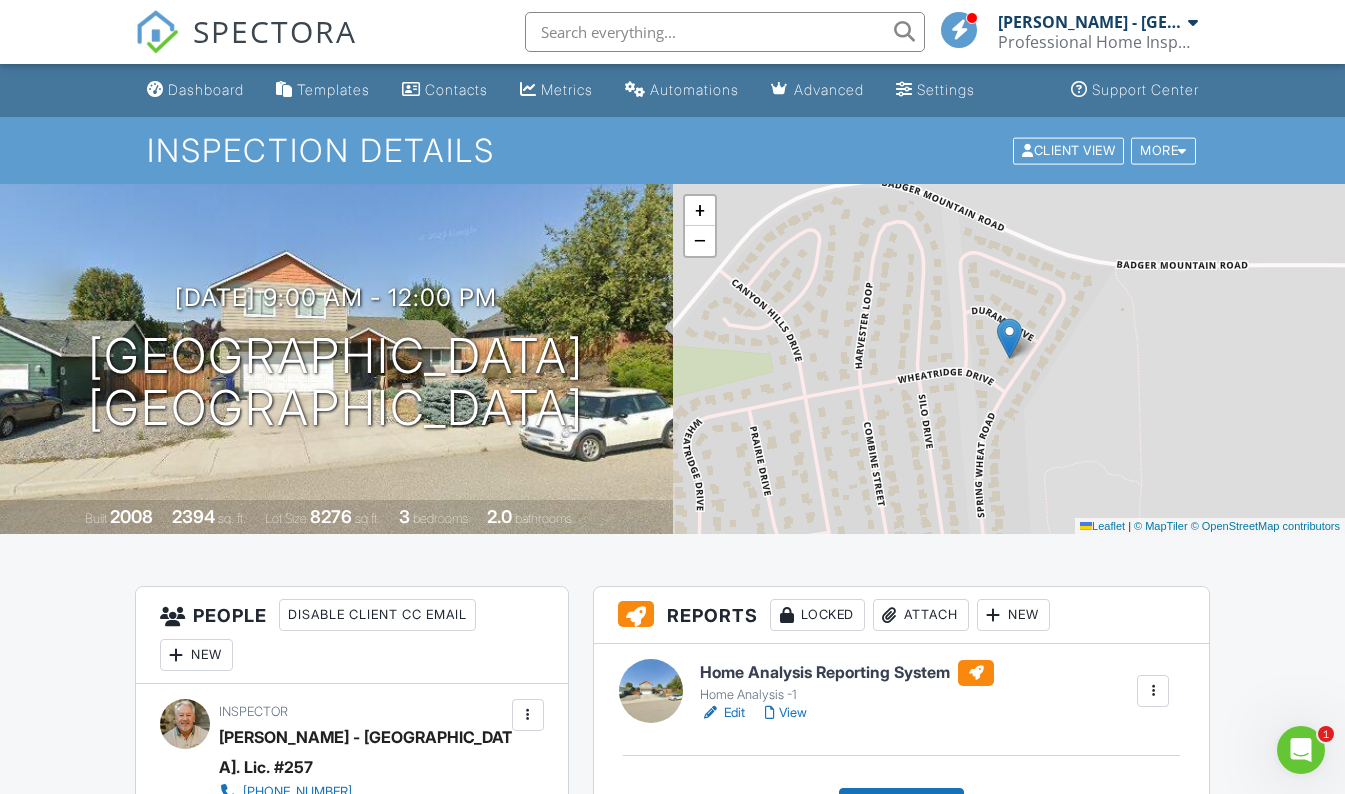 click on "Edit" at bounding box center [722, 713] 